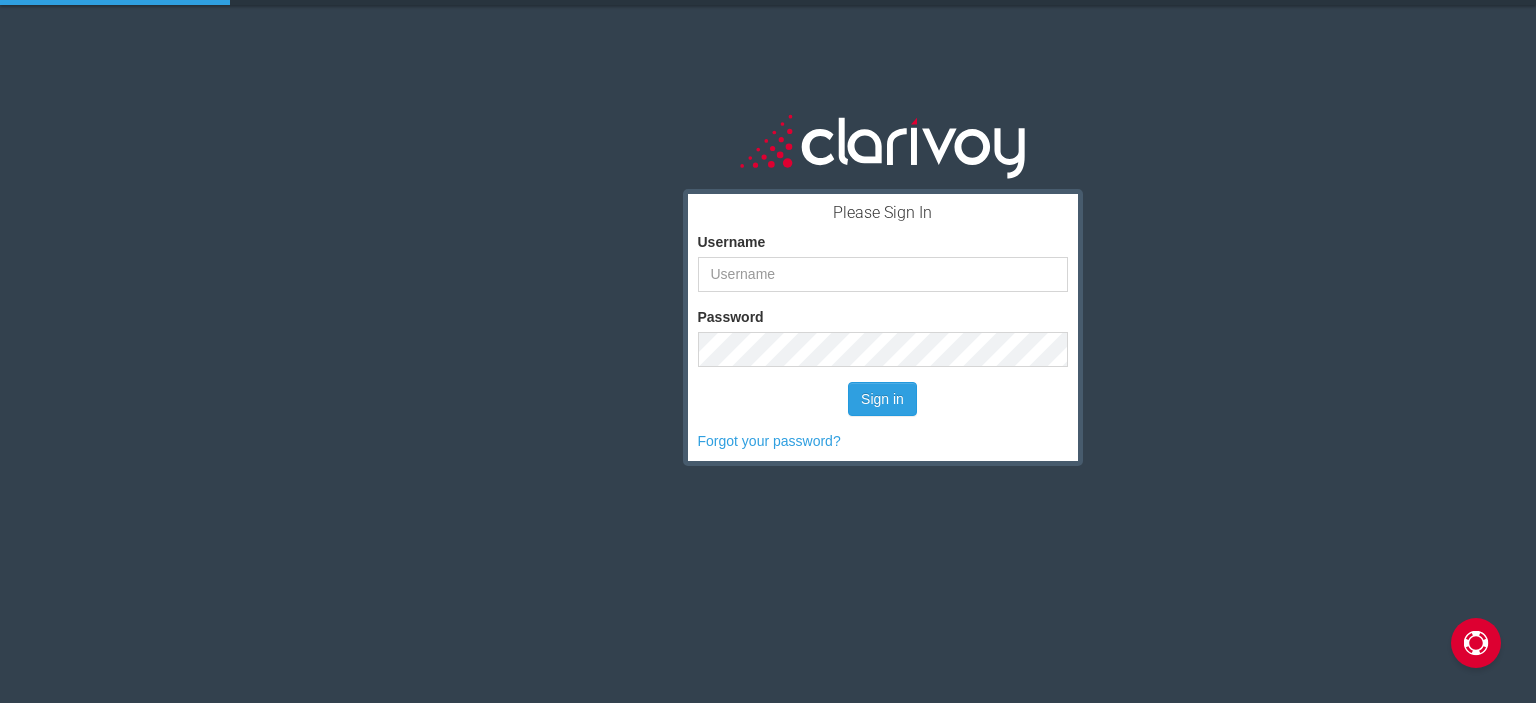 scroll, scrollTop: 0, scrollLeft: 0, axis: both 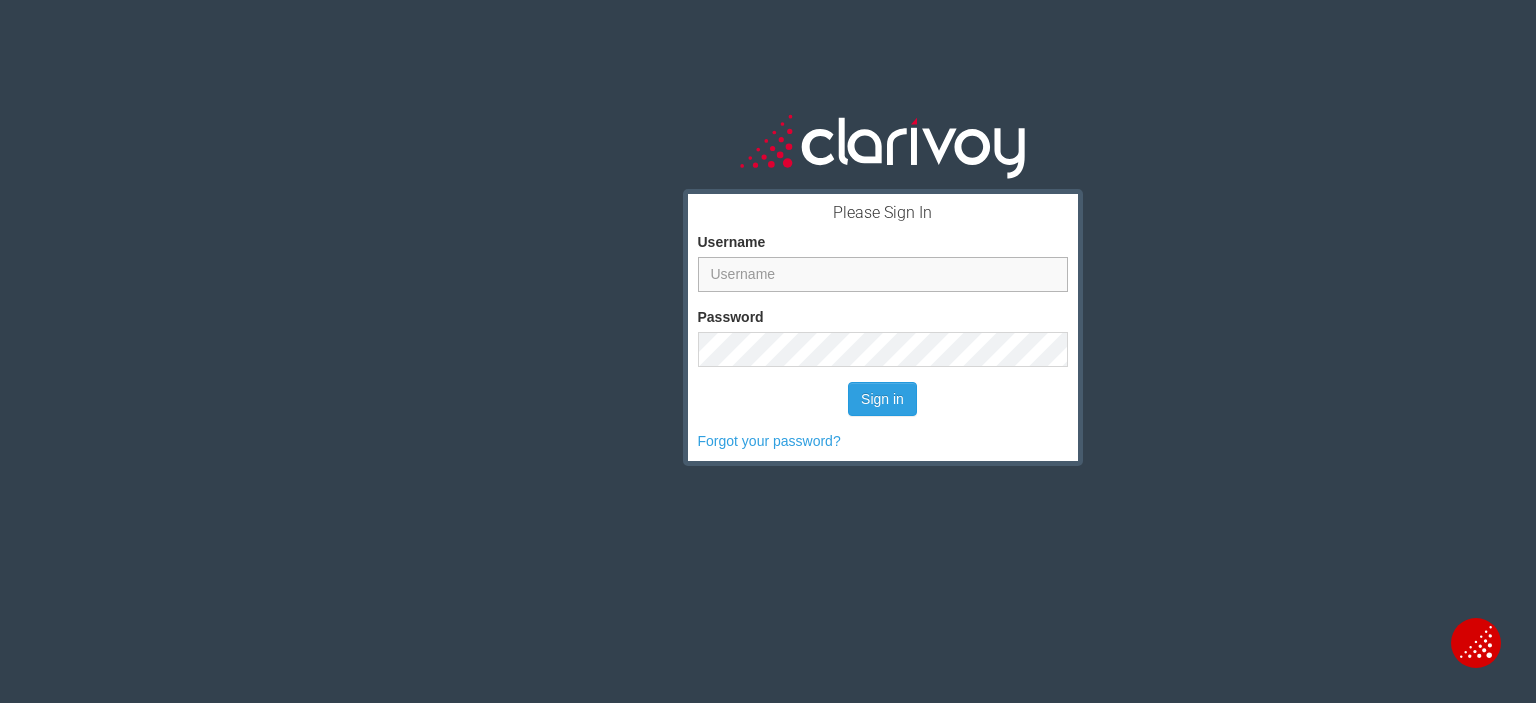 click on "Username" at bounding box center (883, 274) 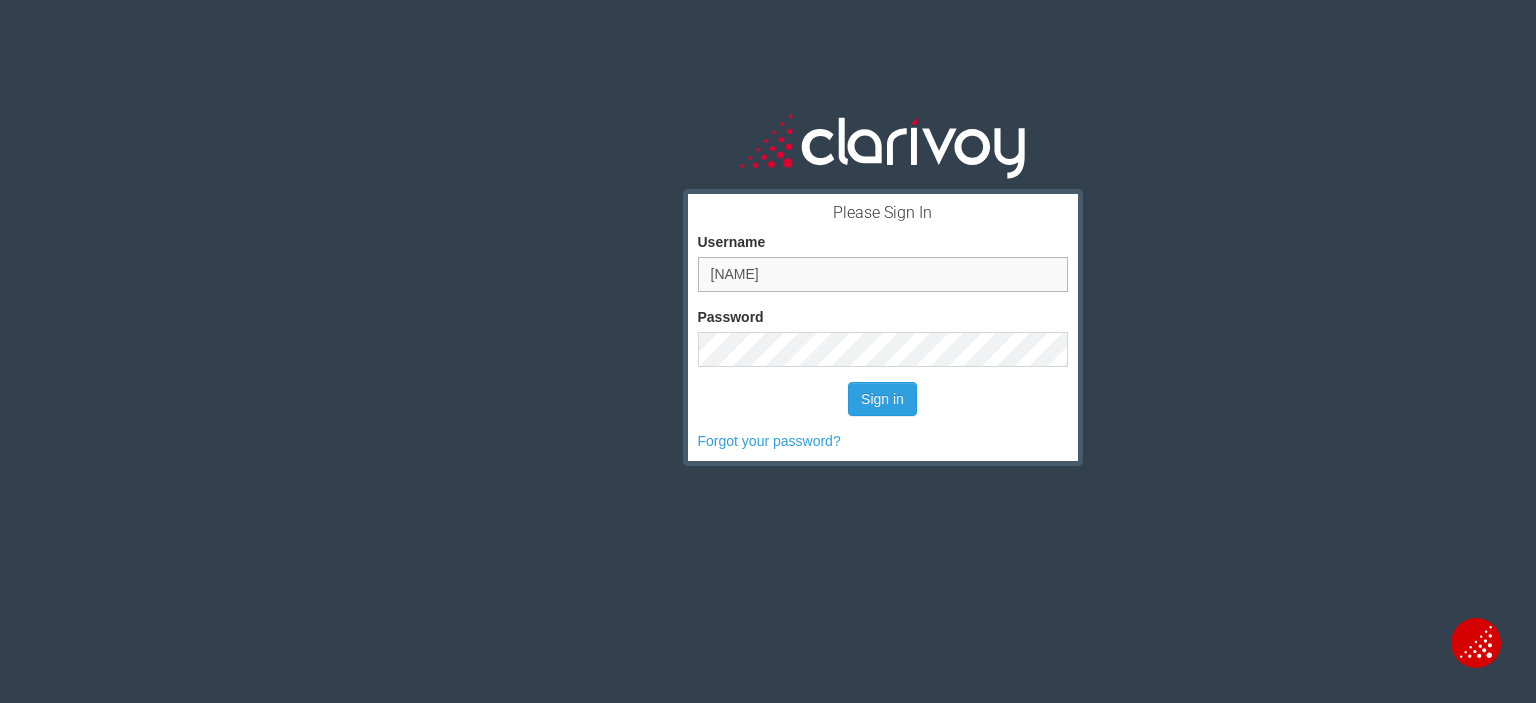type on "[NAME]" 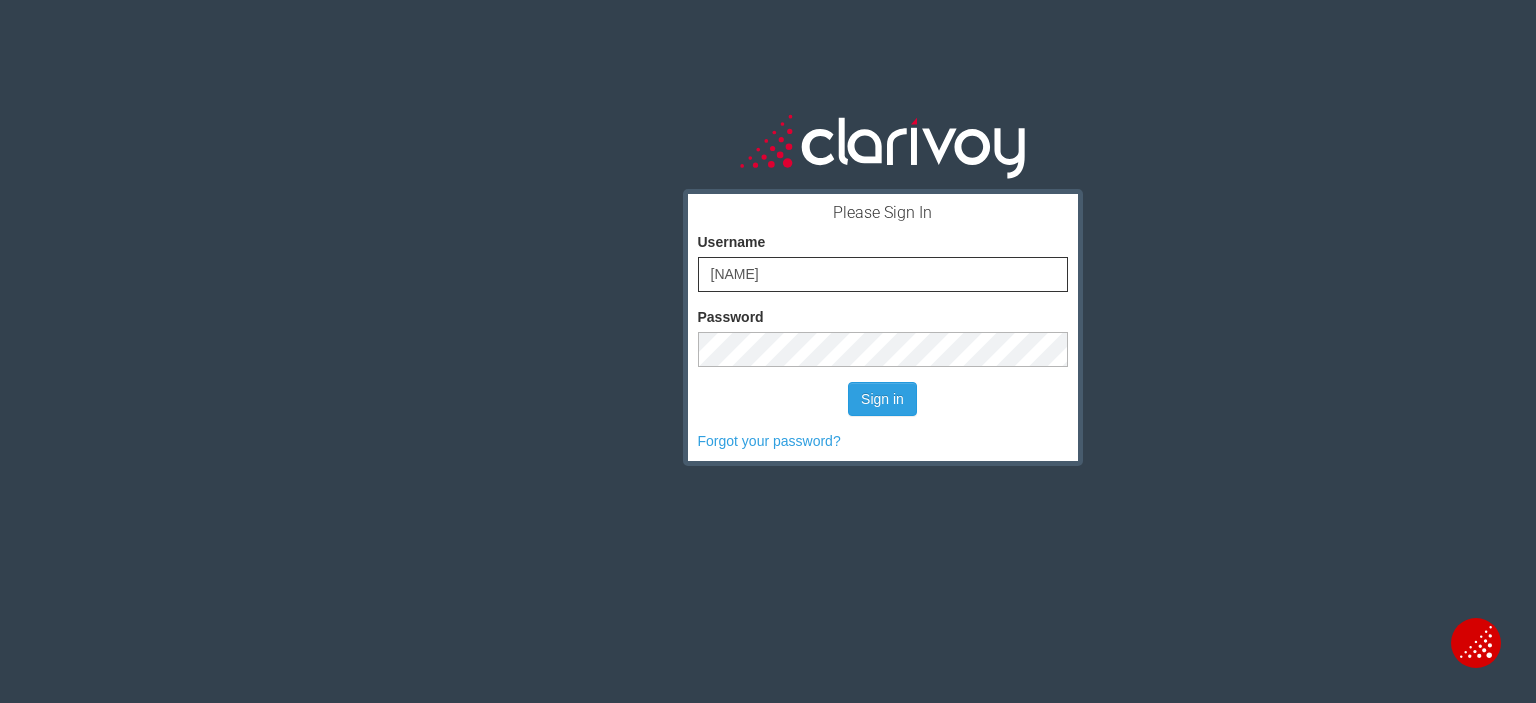 click on "Sign in" at bounding box center (882, 399) 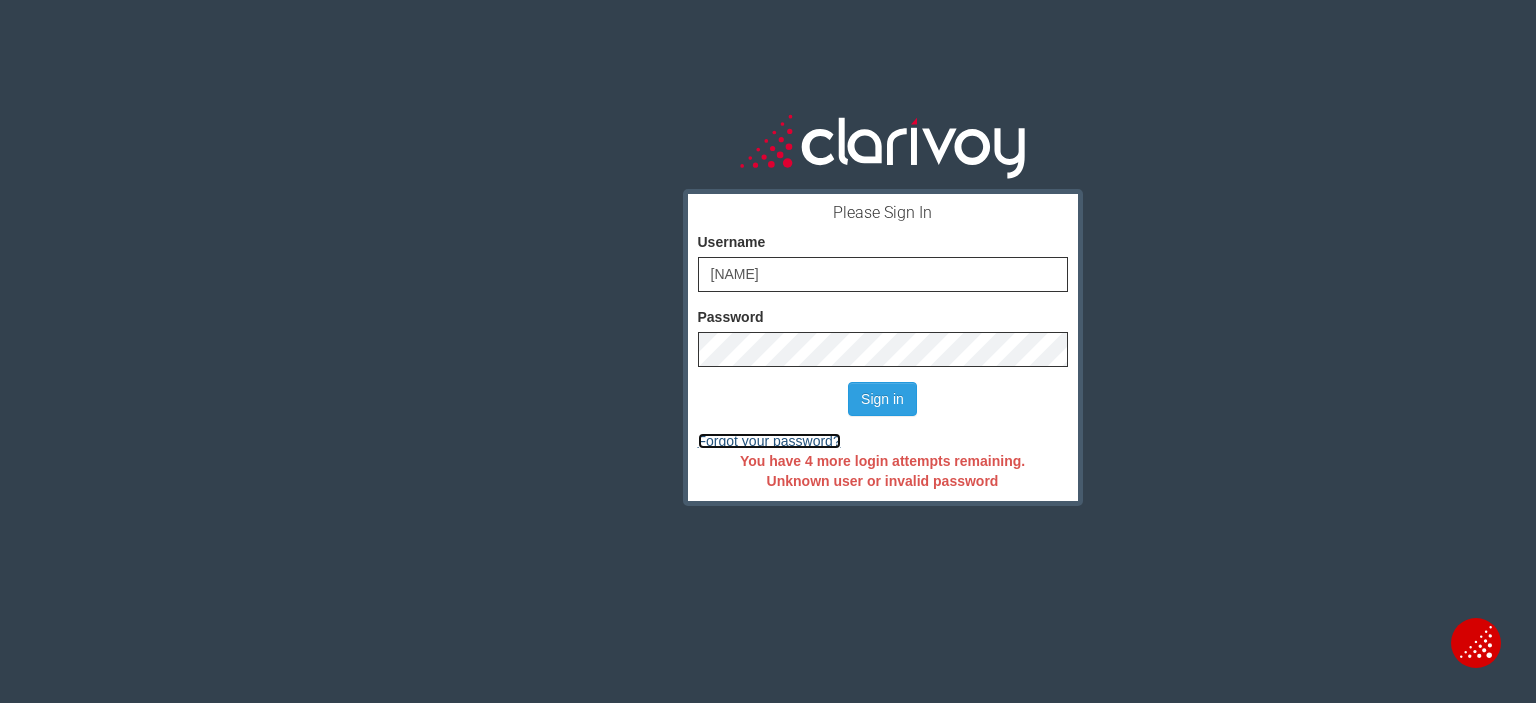click on "Forgot your password?" at bounding box center [769, 441] 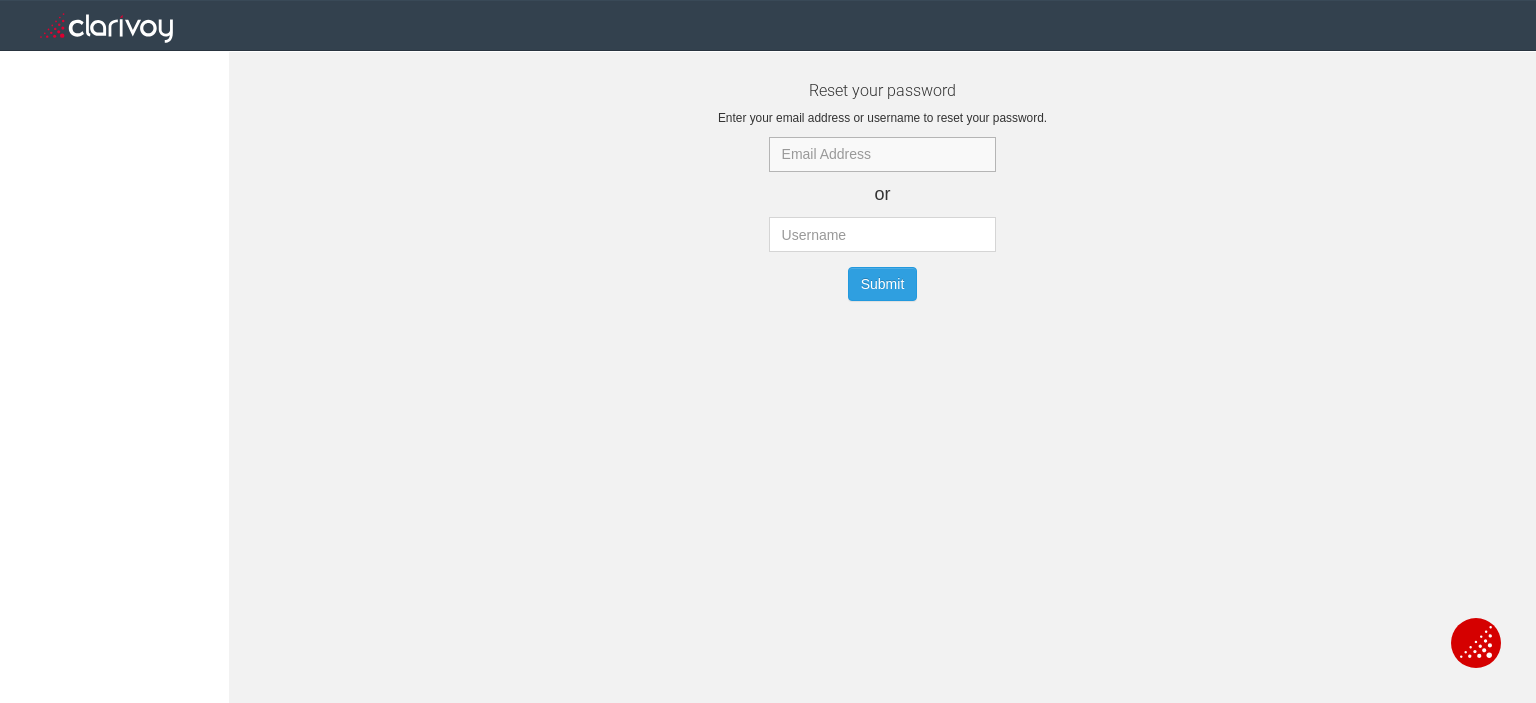 click at bounding box center [883, 154] 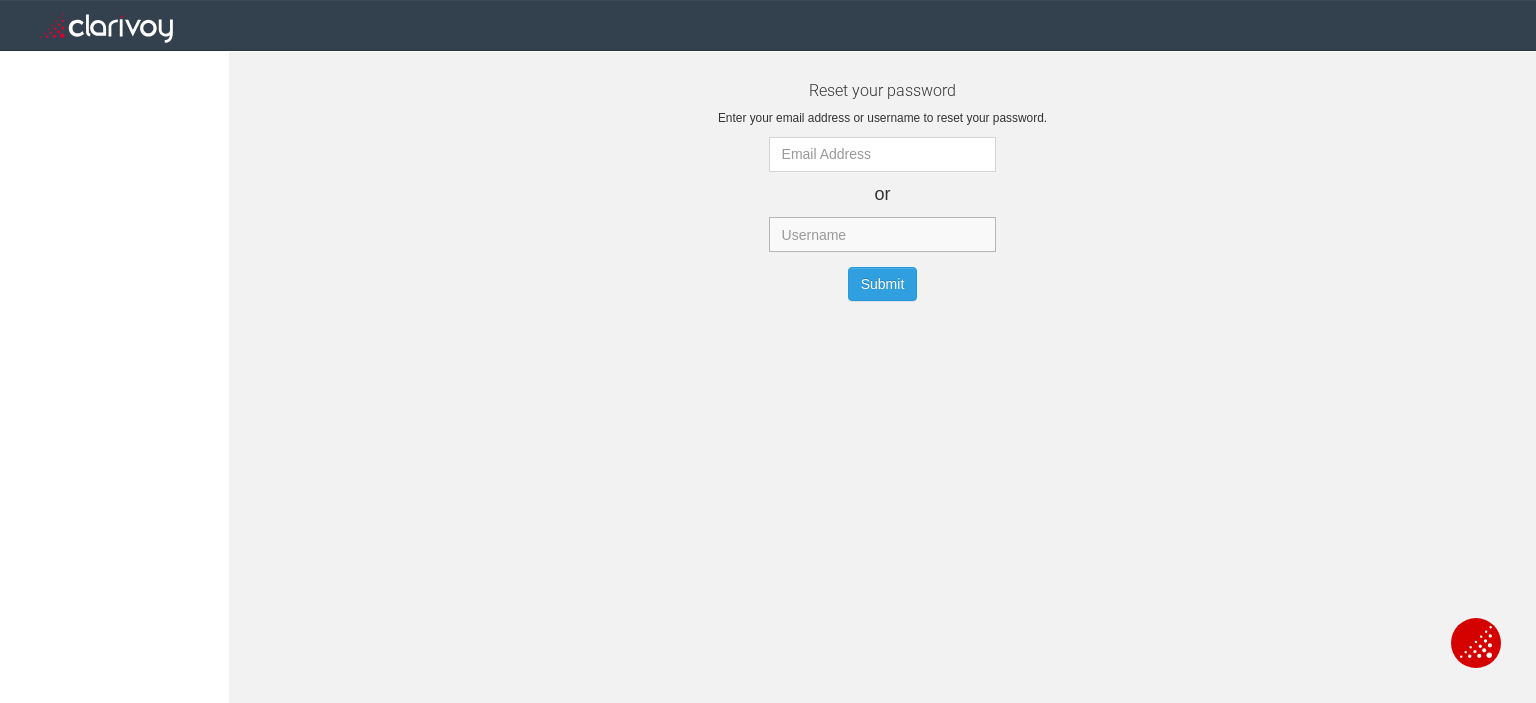 click at bounding box center [883, 234] 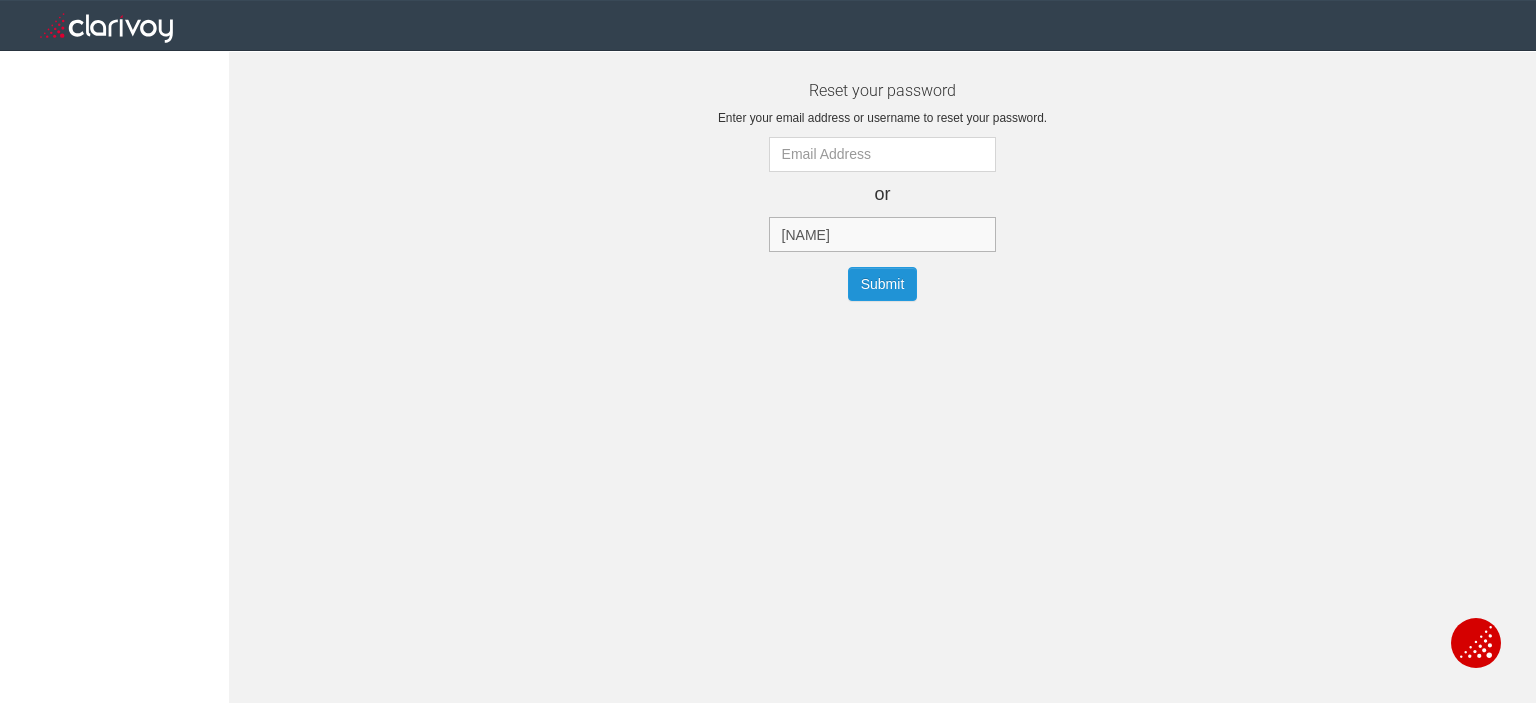 type on "meaganl" 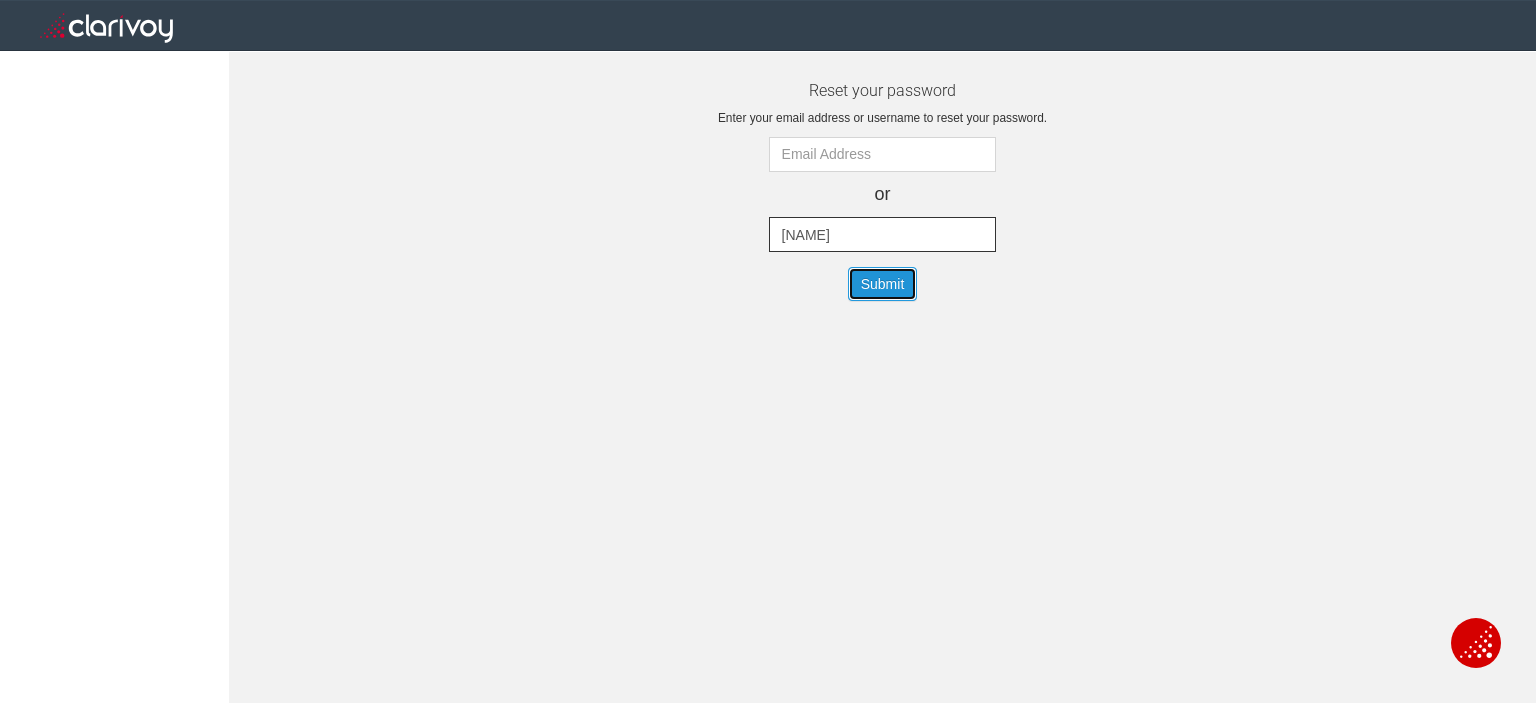 click on "Submit" at bounding box center (883, 284) 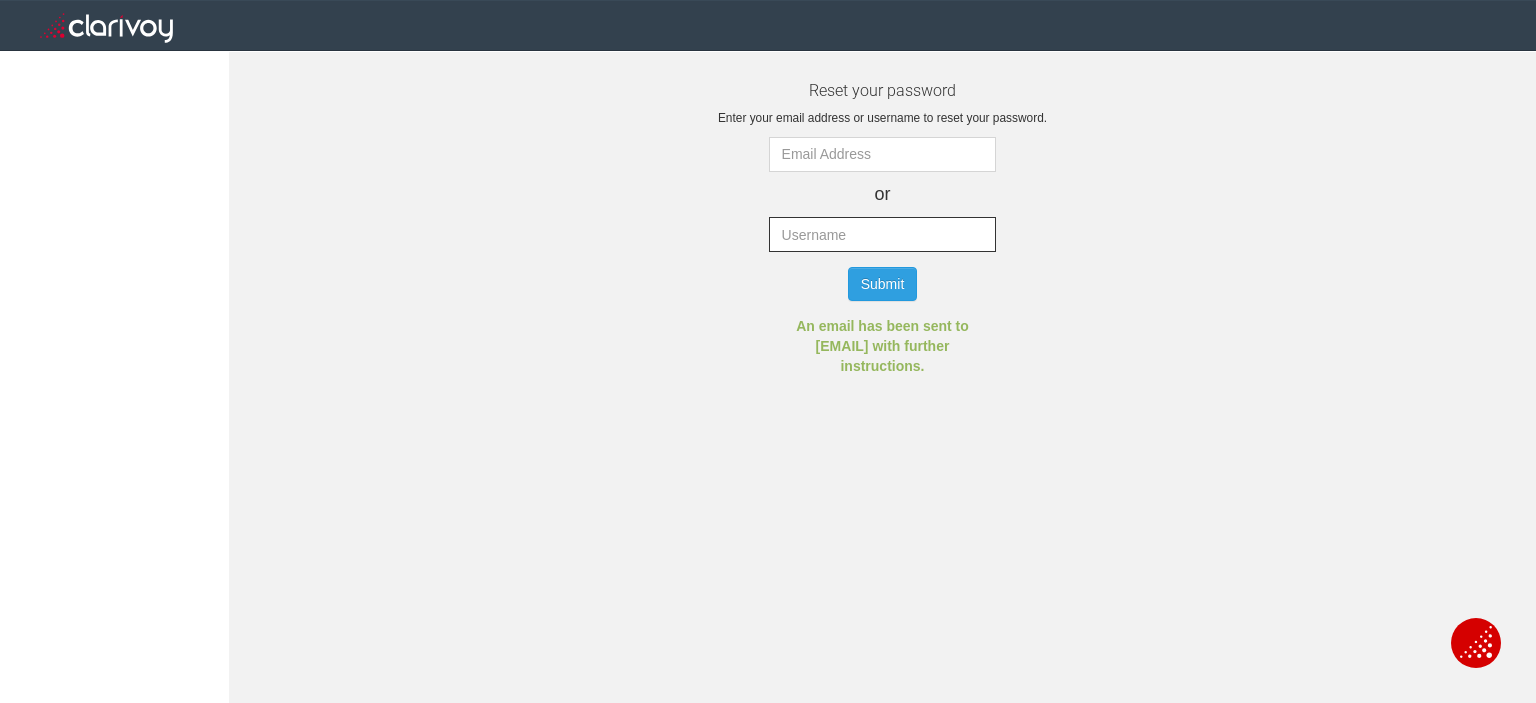 click at bounding box center [60, 36] 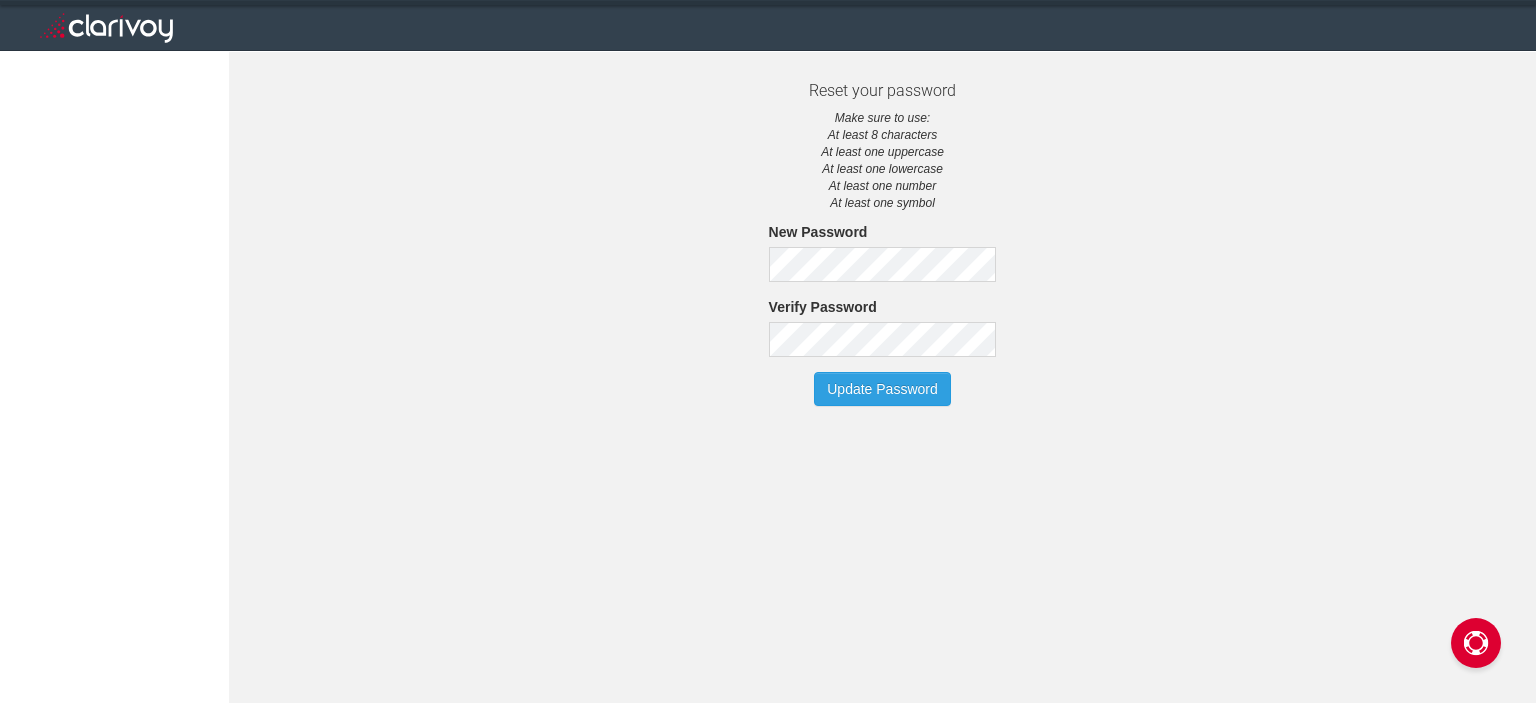 scroll, scrollTop: 0, scrollLeft: 0, axis: both 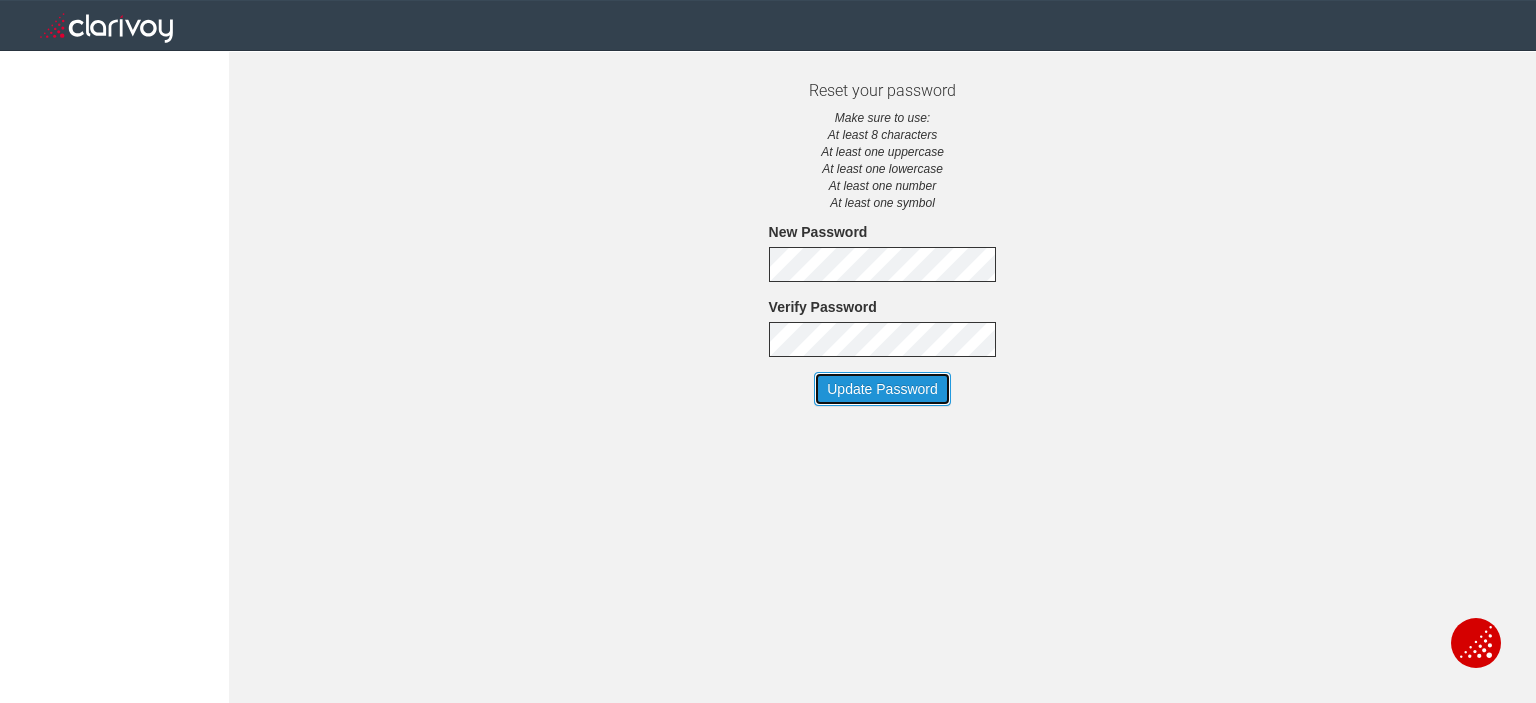 click on "Update Password" at bounding box center (882, 389) 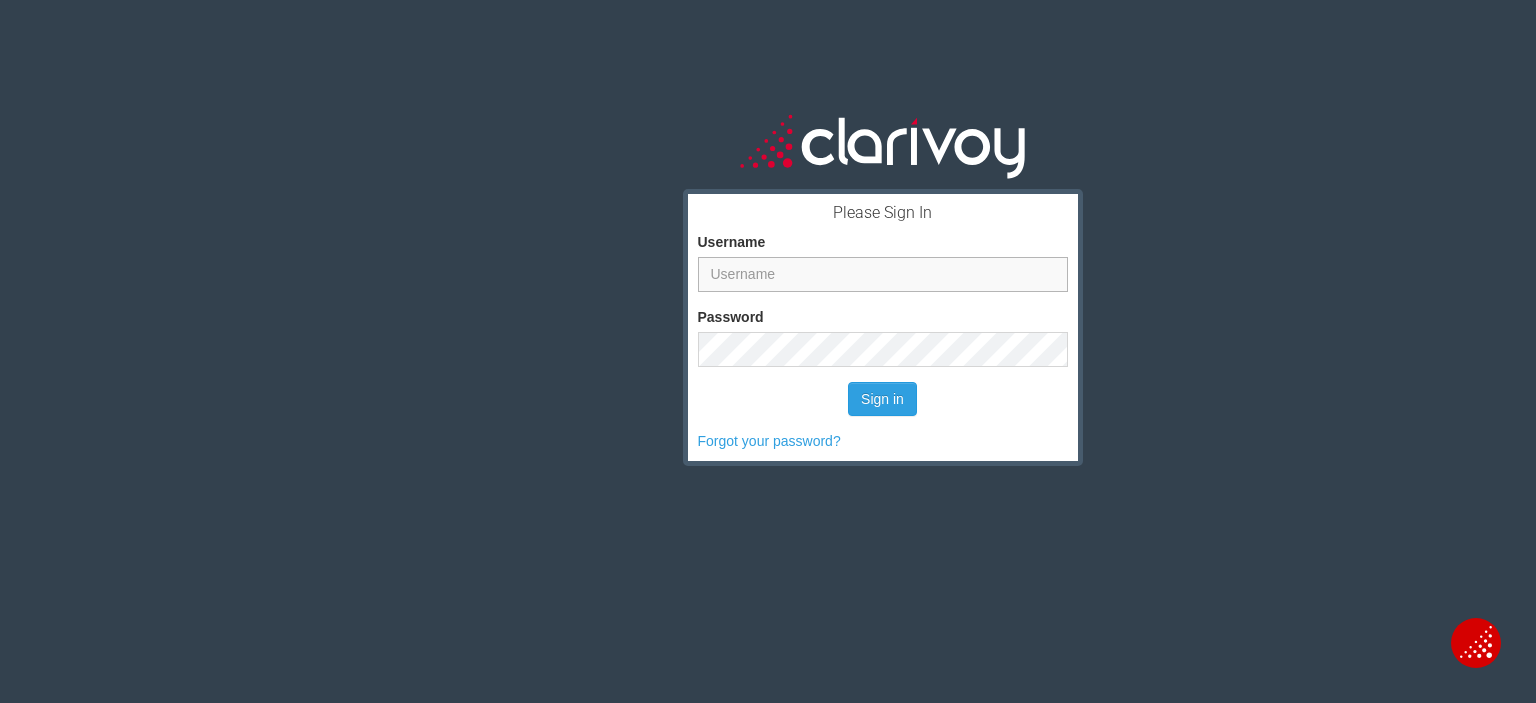 click on "Username" at bounding box center (883, 274) 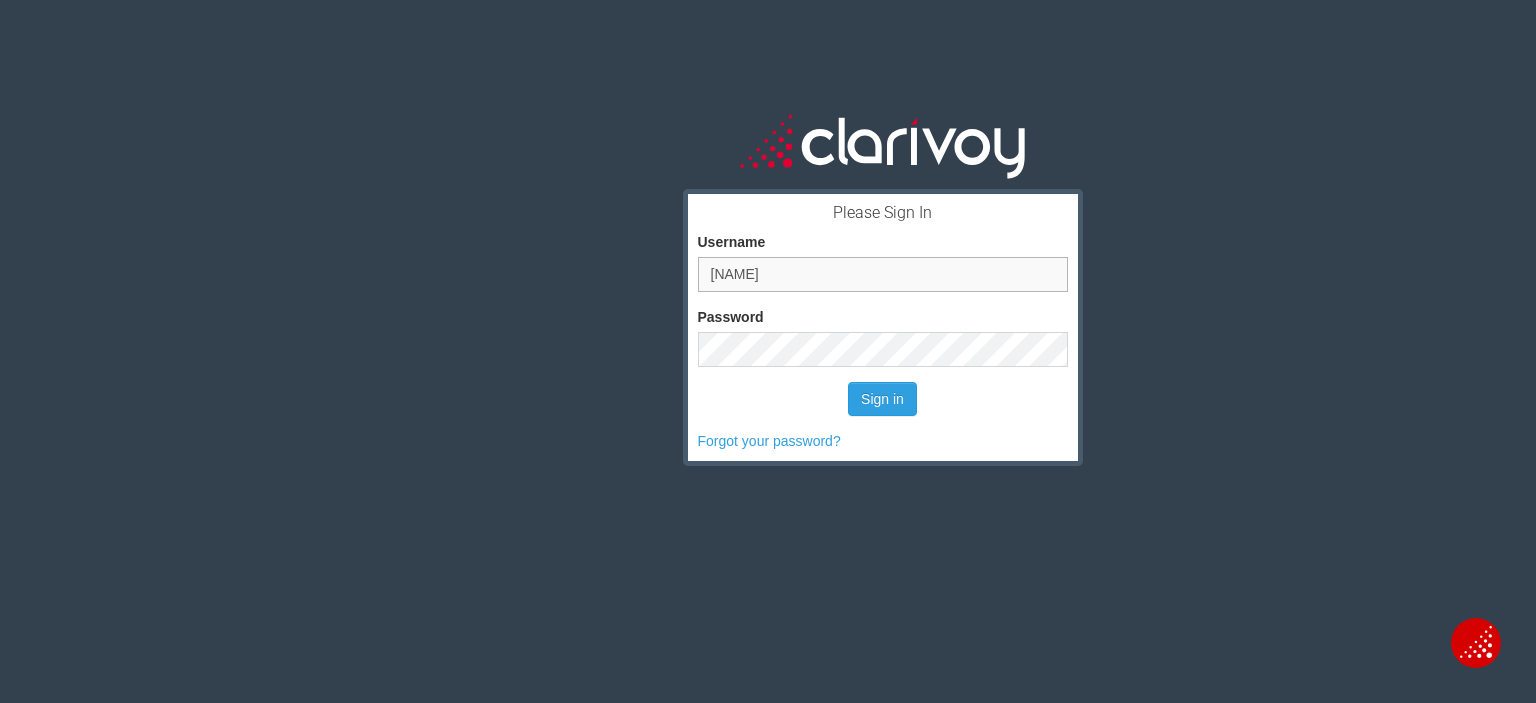 type on "[NAME]" 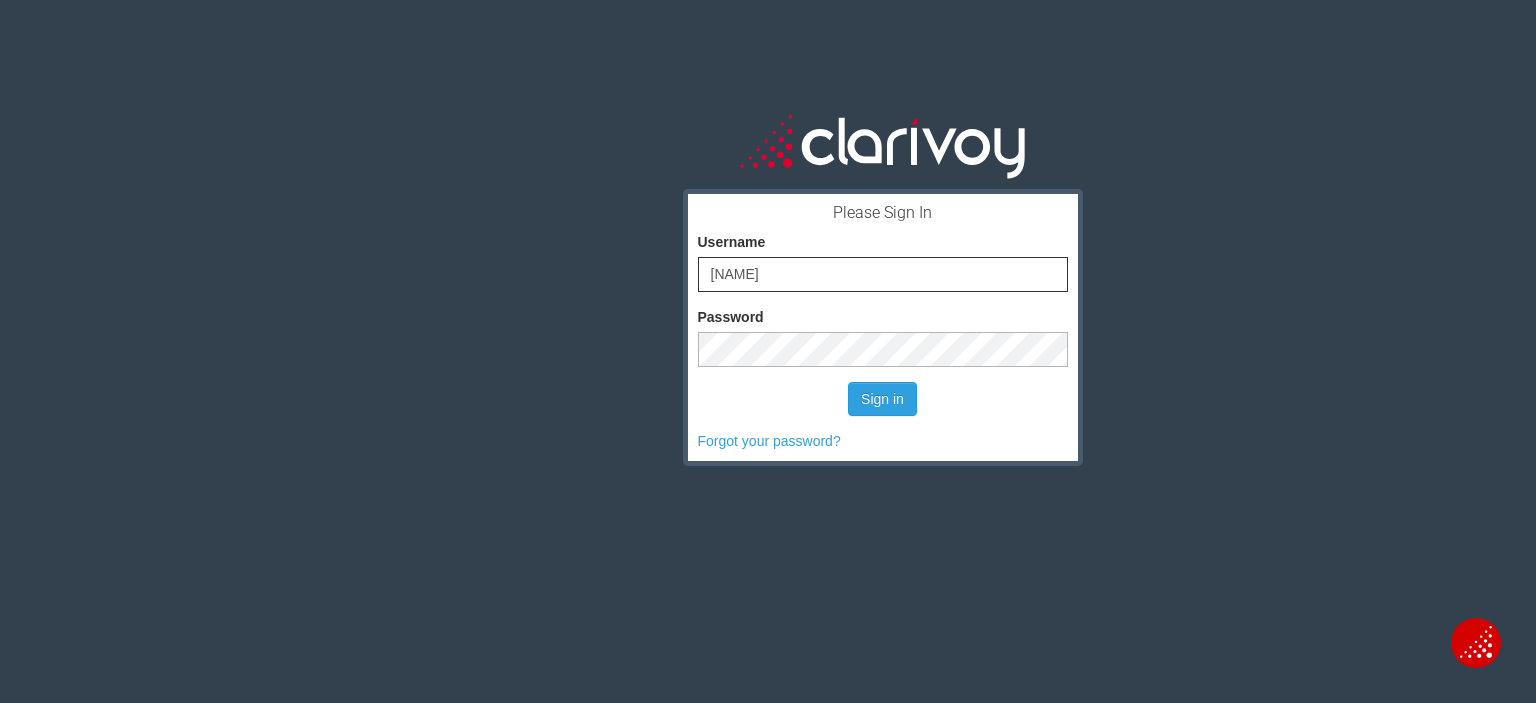 click on "Sign in" at bounding box center (882, 399) 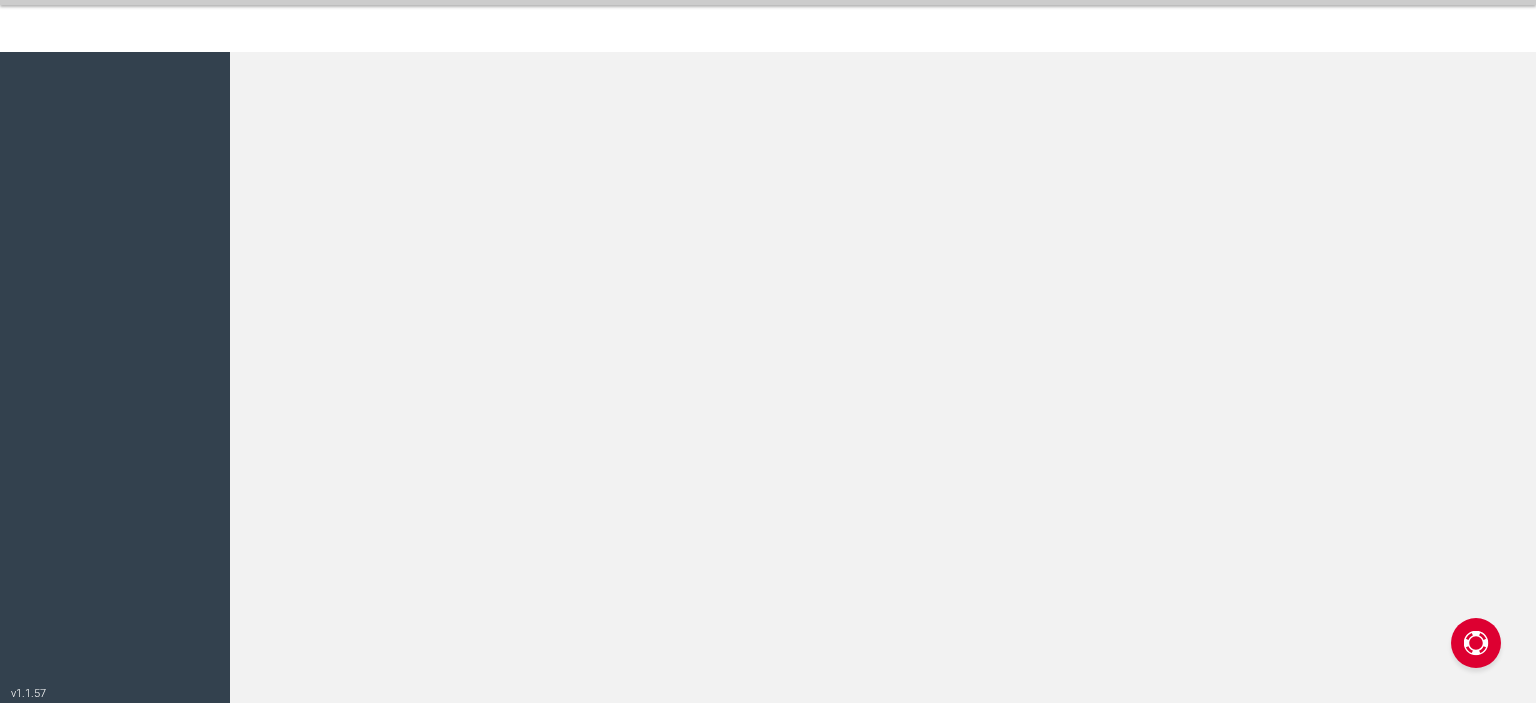 scroll, scrollTop: 0, scrollLeft: 0, axis: both 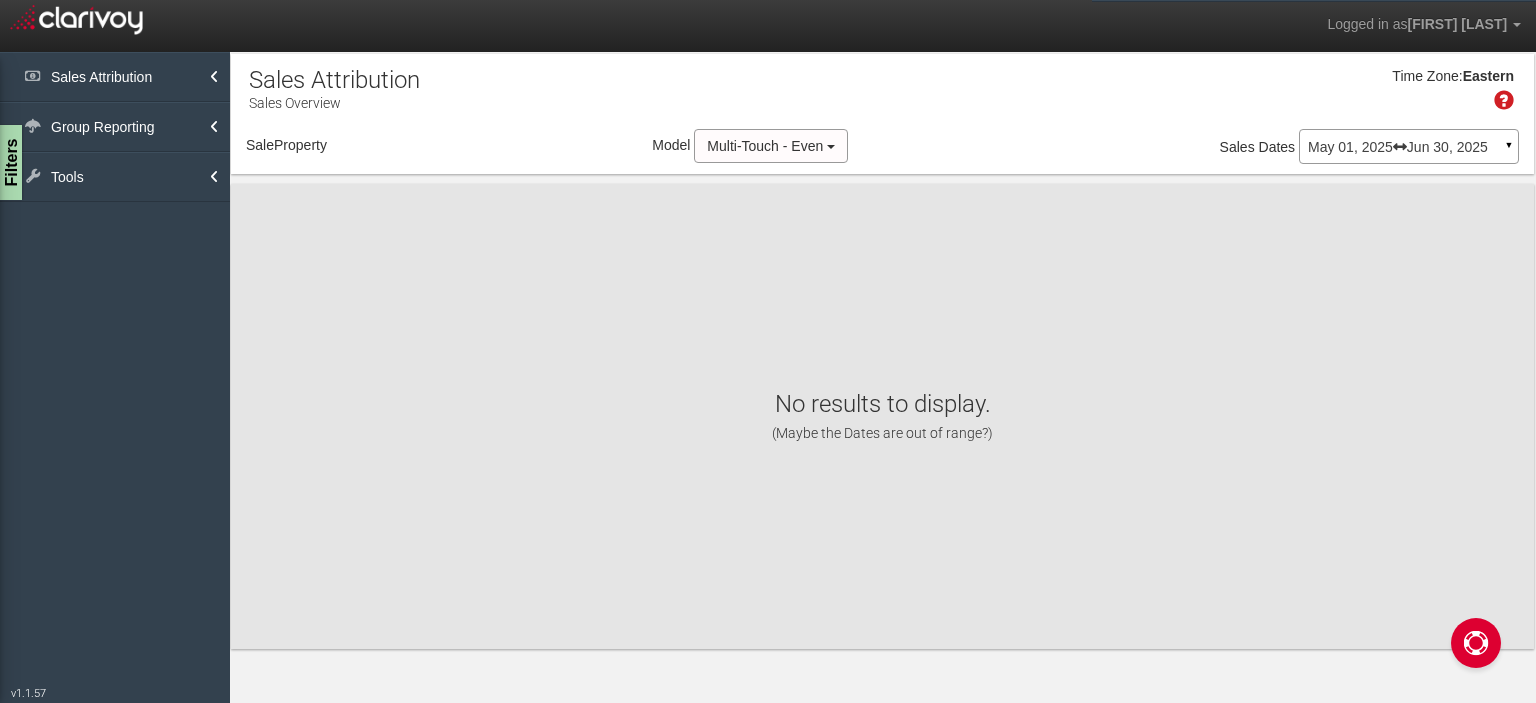 select on "object:195" 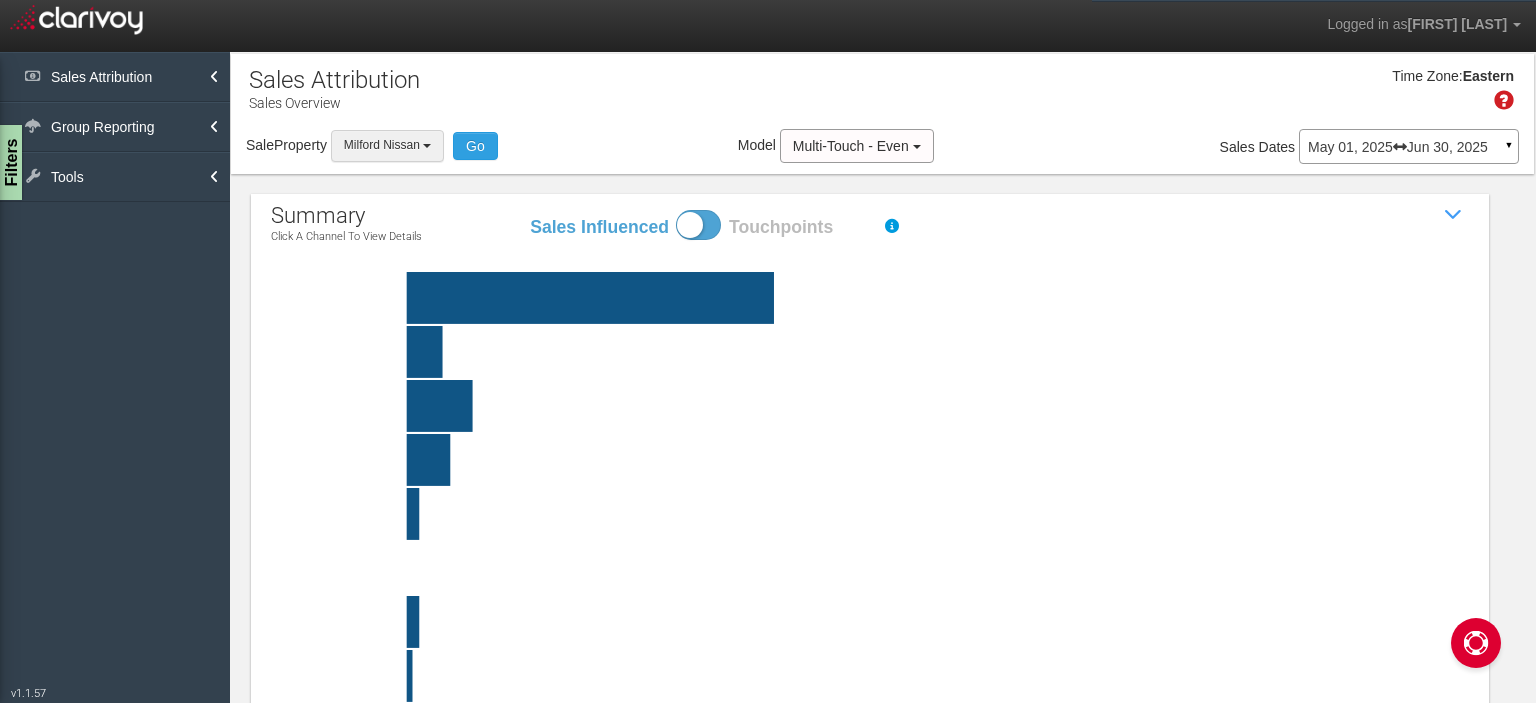 click on "Milford Nissan" at bounding box center (382, 145) 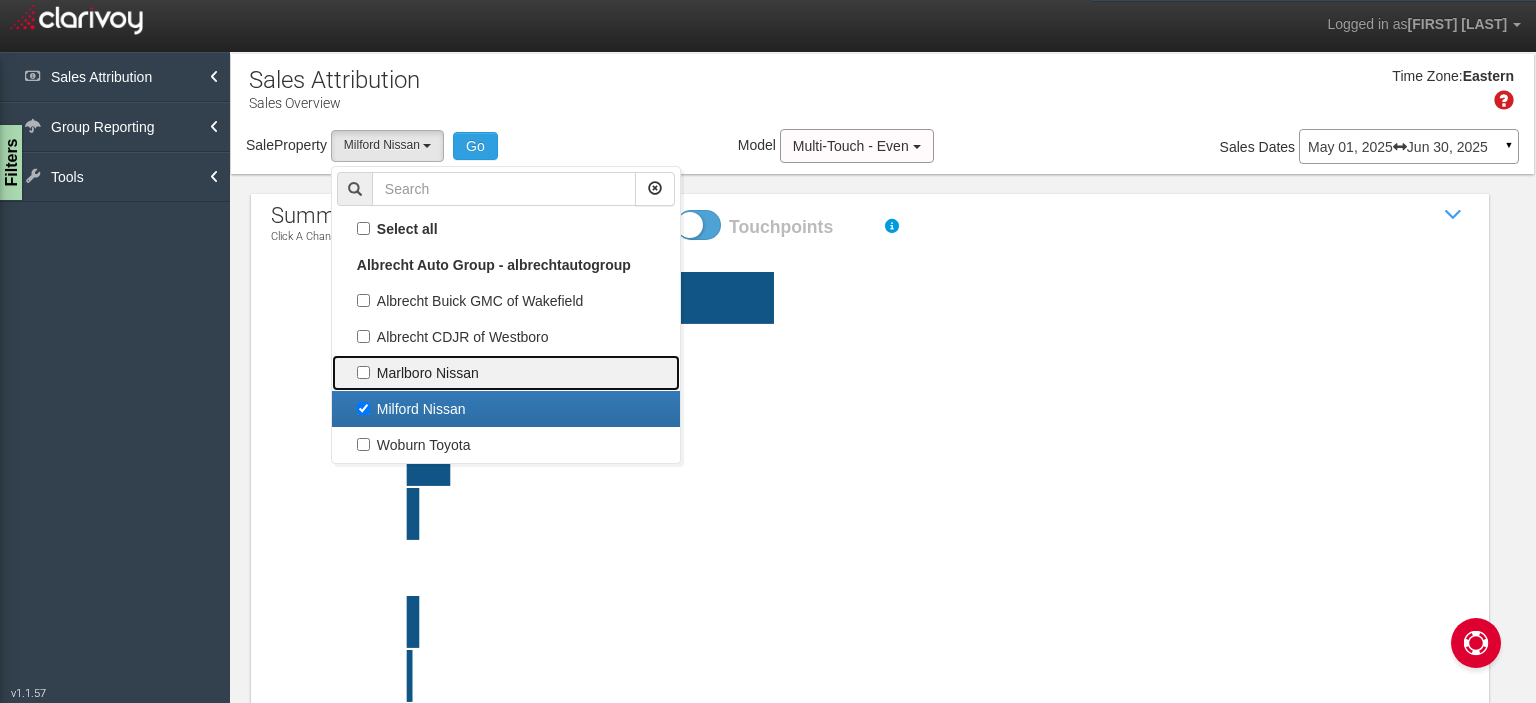 click on "Marlboro Nissan" at bounding box center (506, 373) 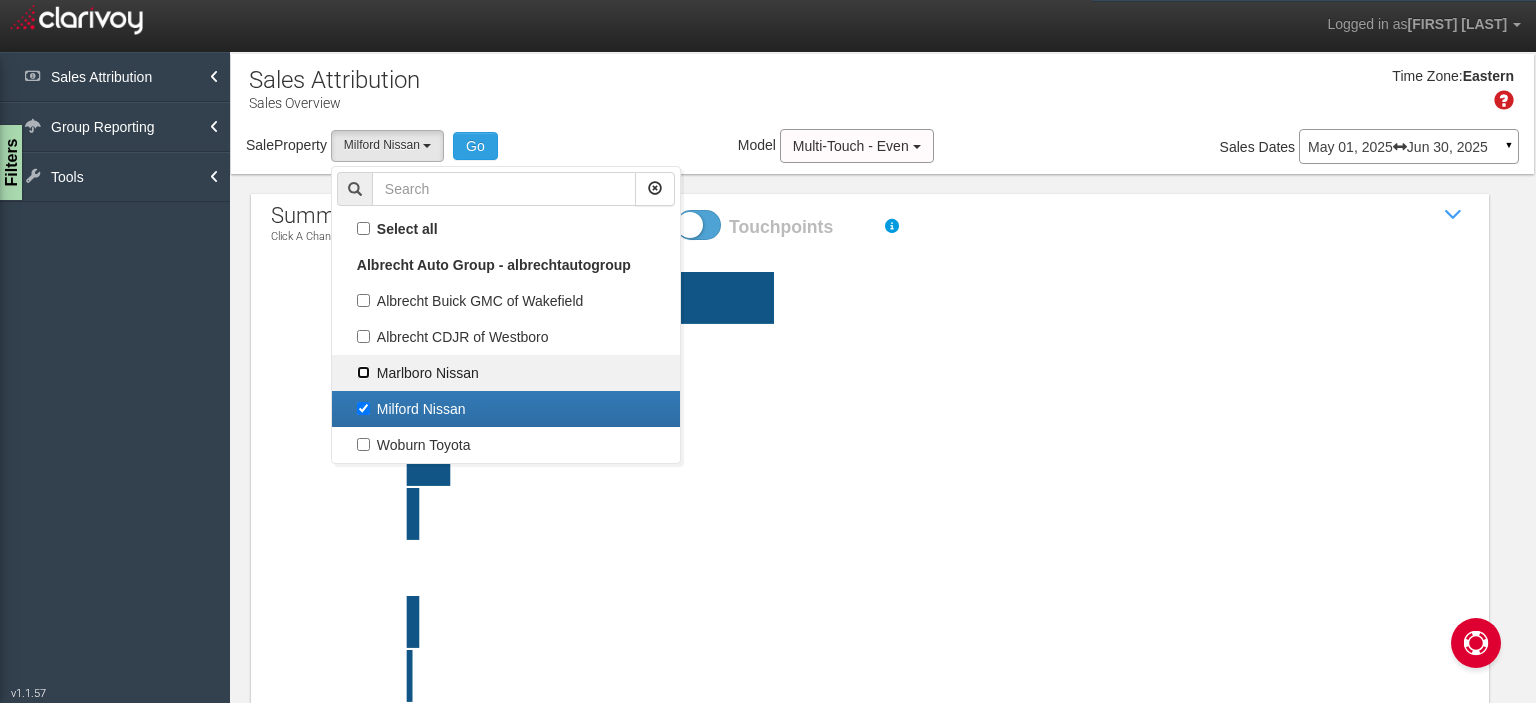 click on "Marlboro Nissan" at bounding box center [363, 372] 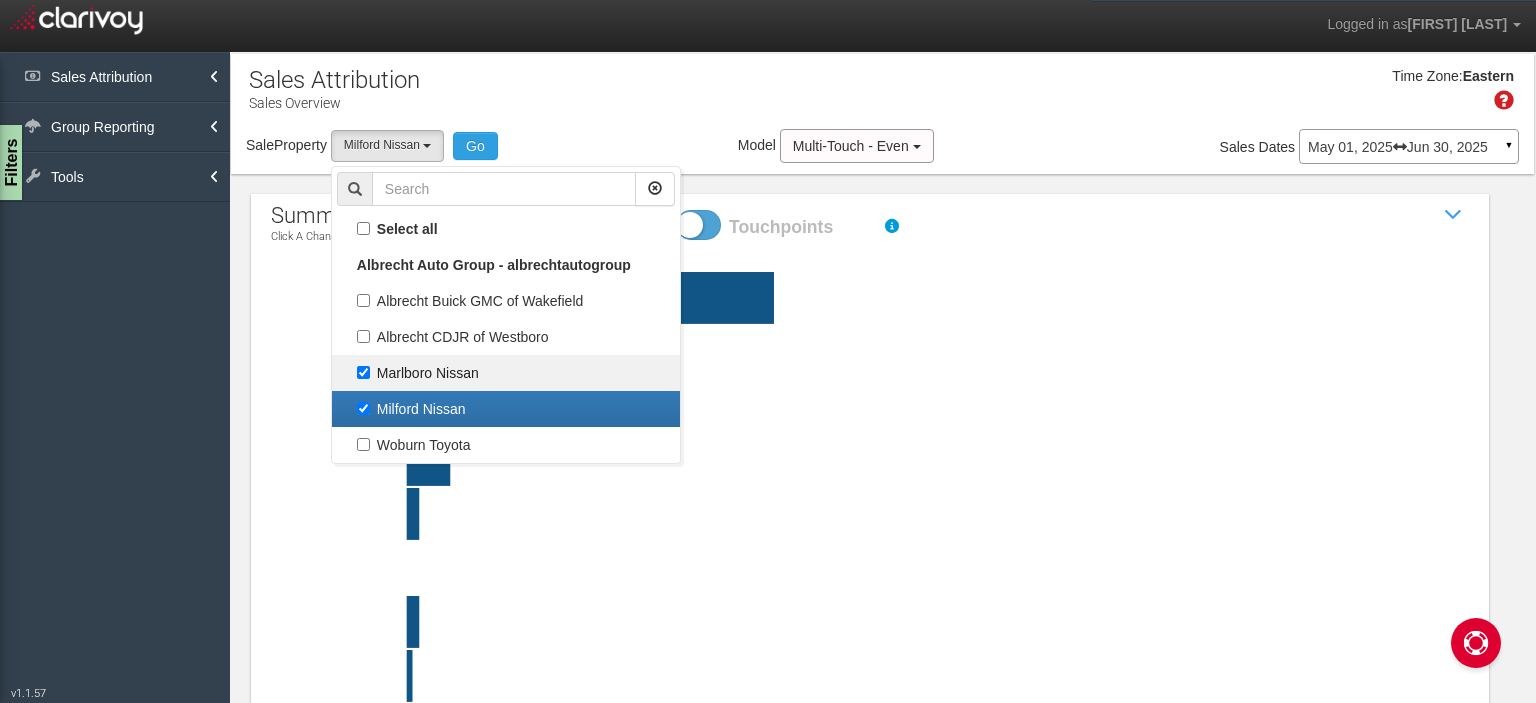 select on "object:194" 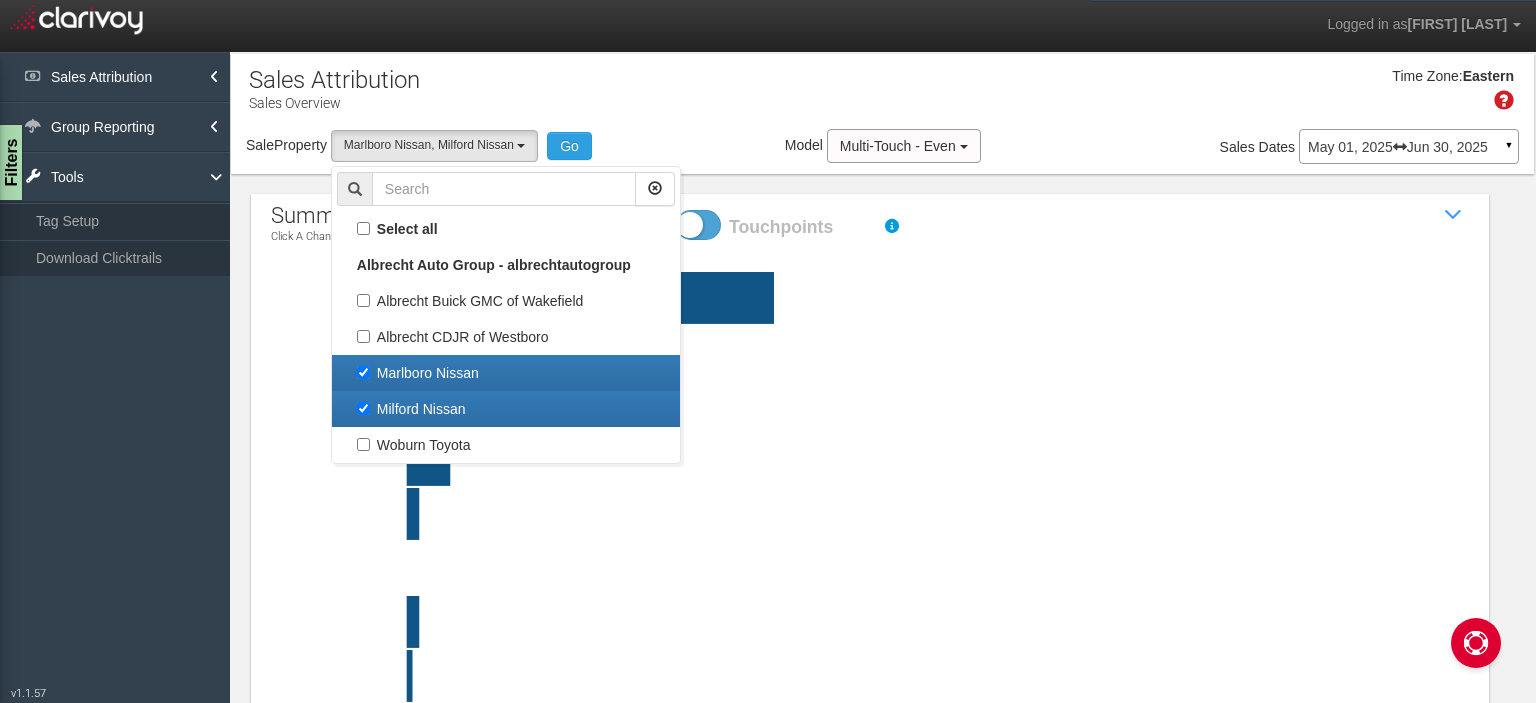 click on "Milford Nissan" at bounding box center (506, 409) 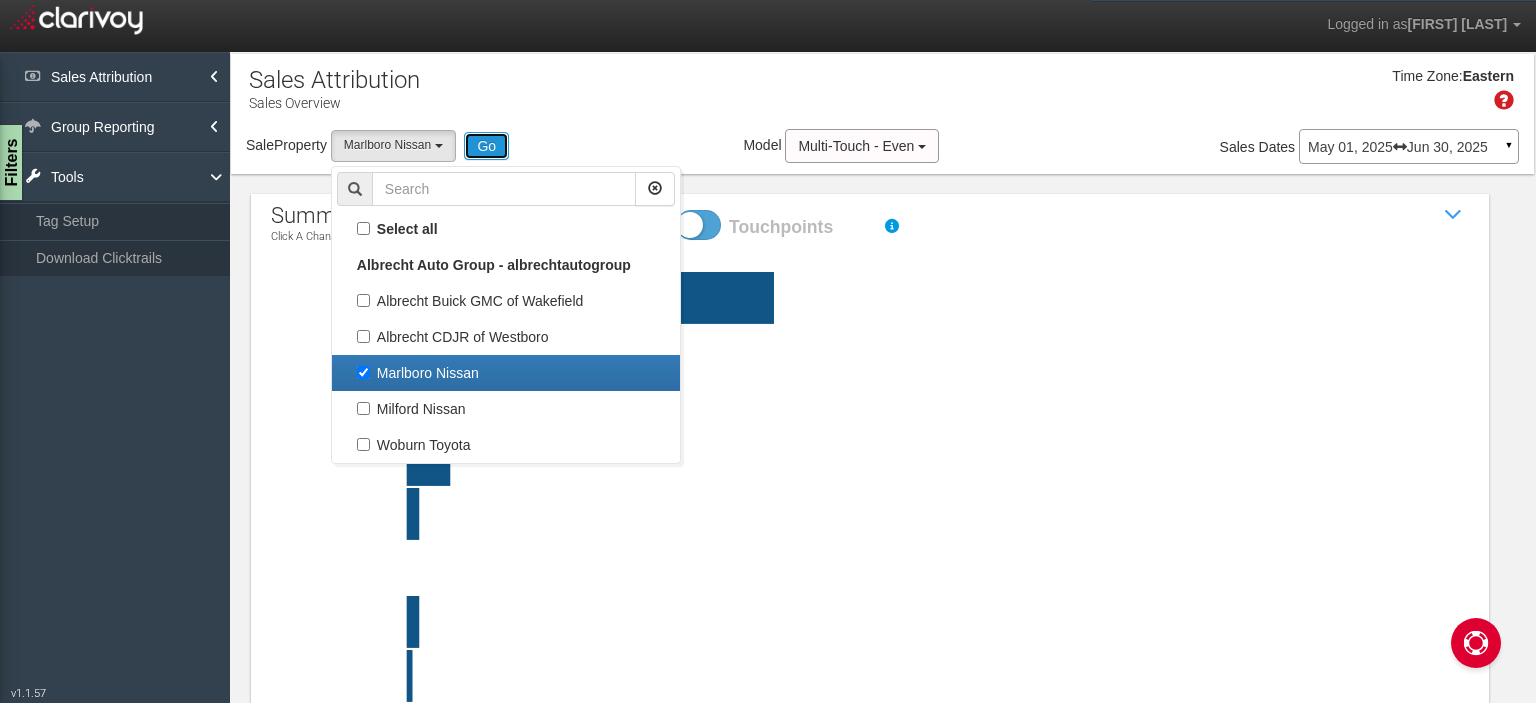 click on "Go" at bounding box center [486, 146] 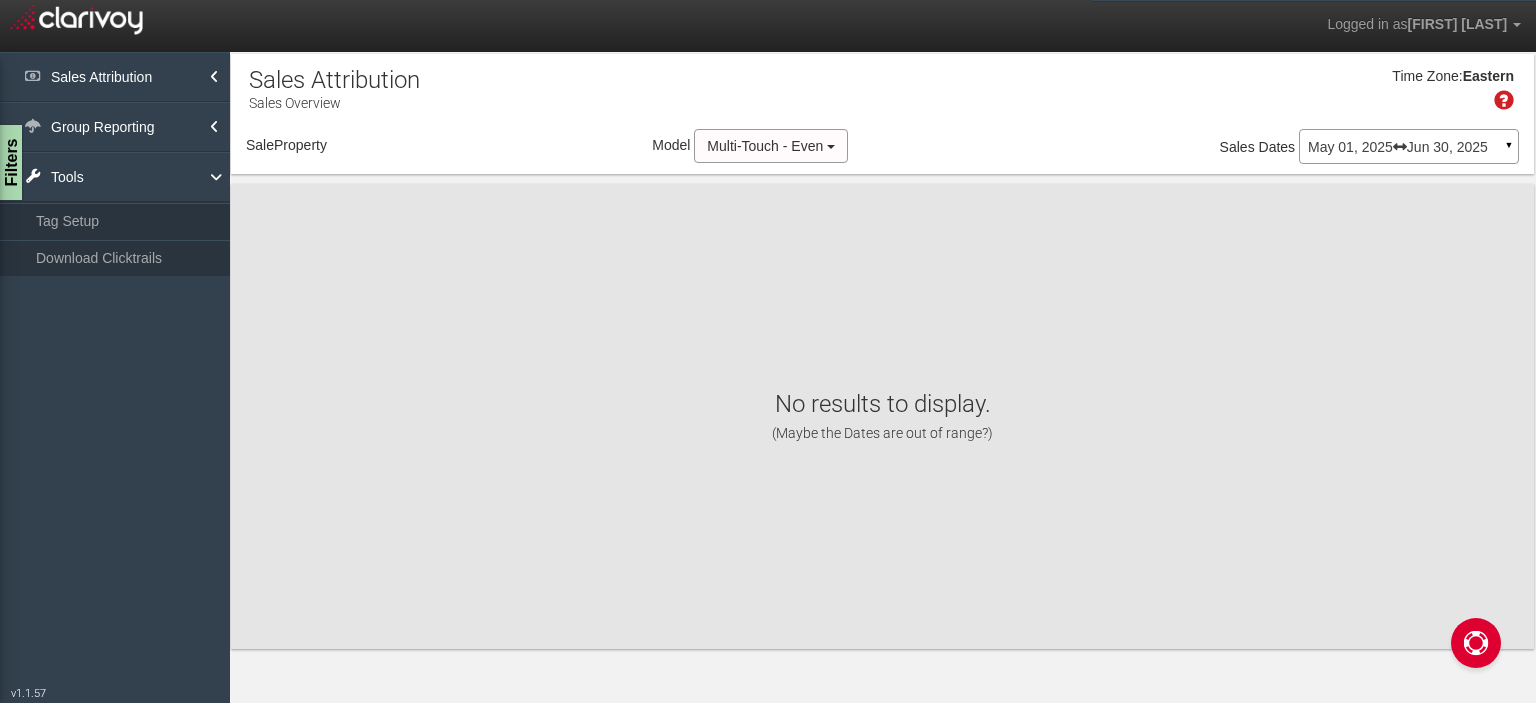 select on "object:259" 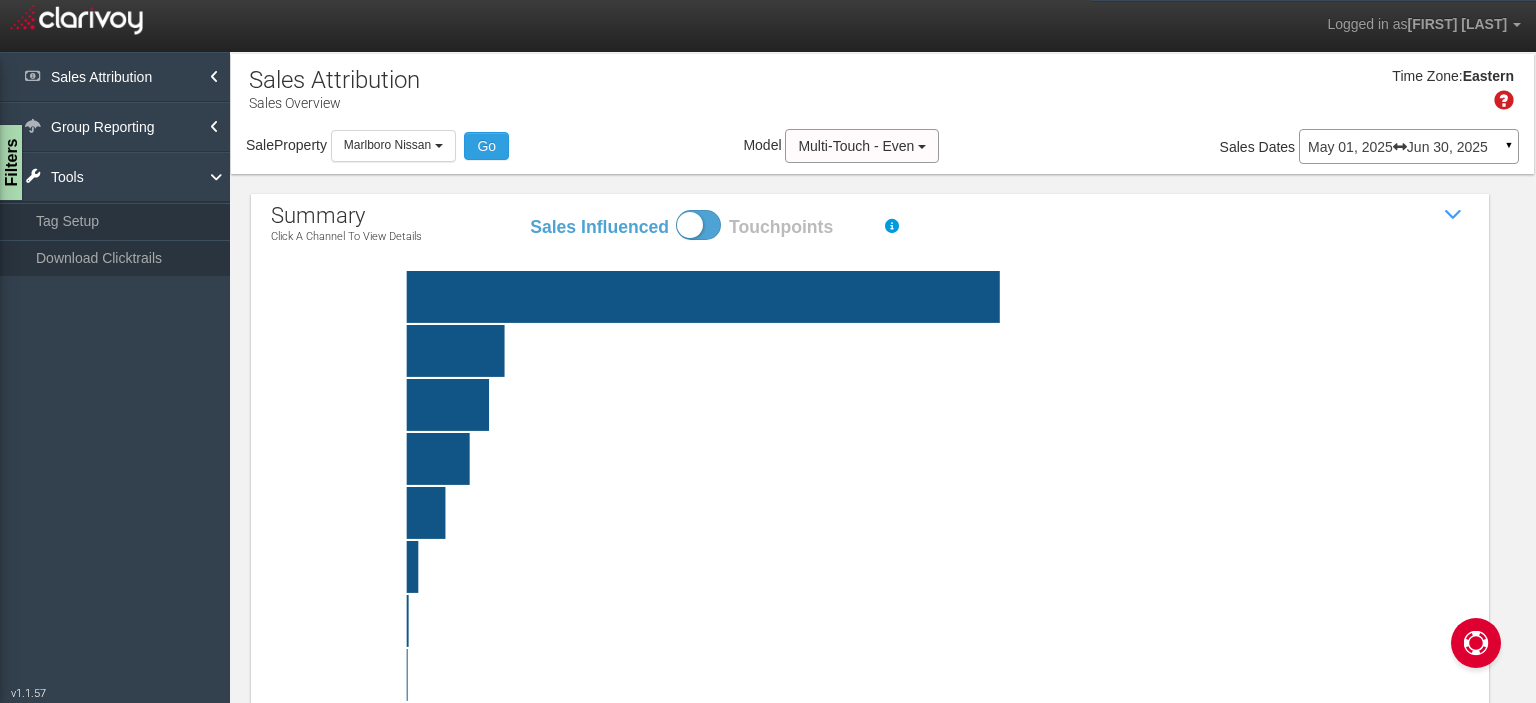 click on "Sales Attribution
Attribution Overview
Executive Summary
Sales Overview
KPI Over Time
ROI Audit
New:Used Ratio
Campaigns
Third Party Auto
Data Sources
Cross-Family" at bounding box center (115, 77) 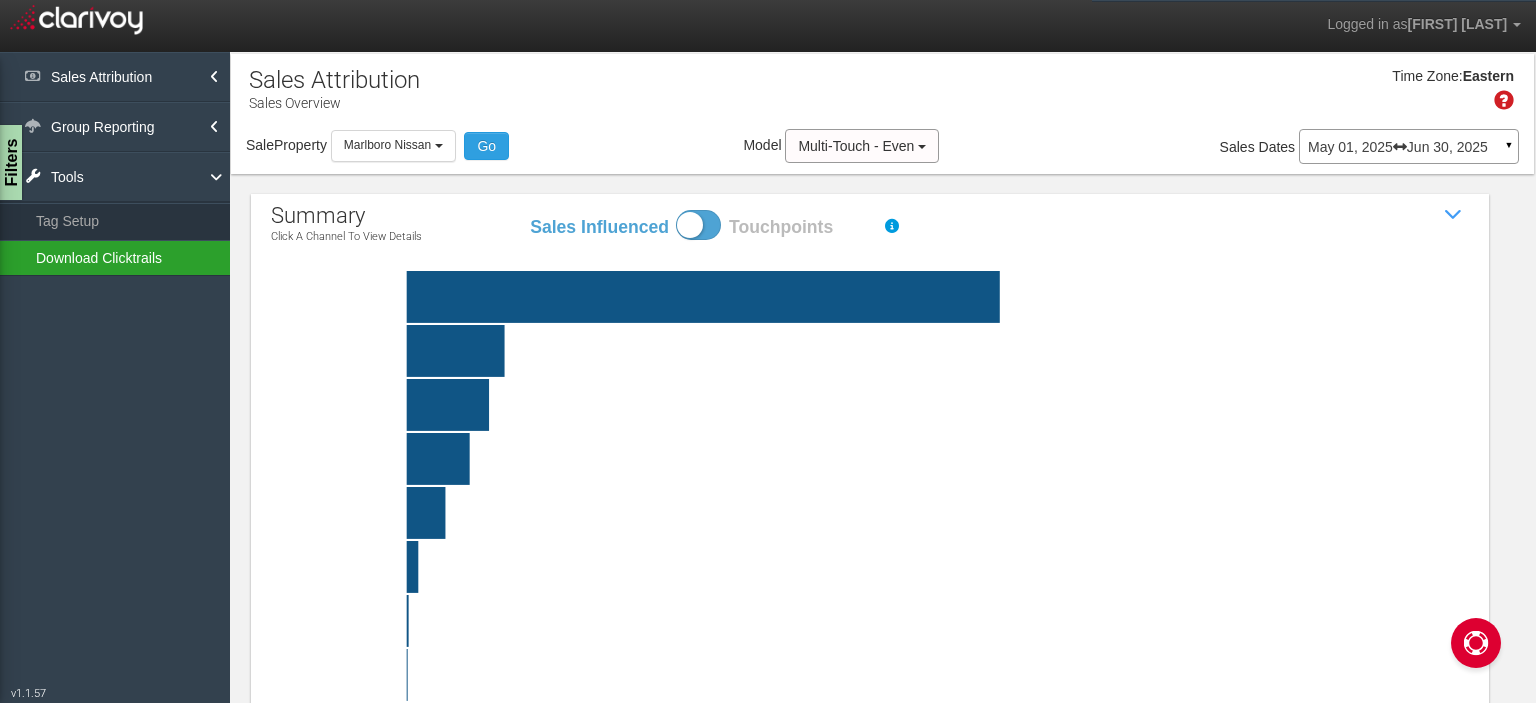 click on "Download Clicktrails" at bounding box center (115, 258) 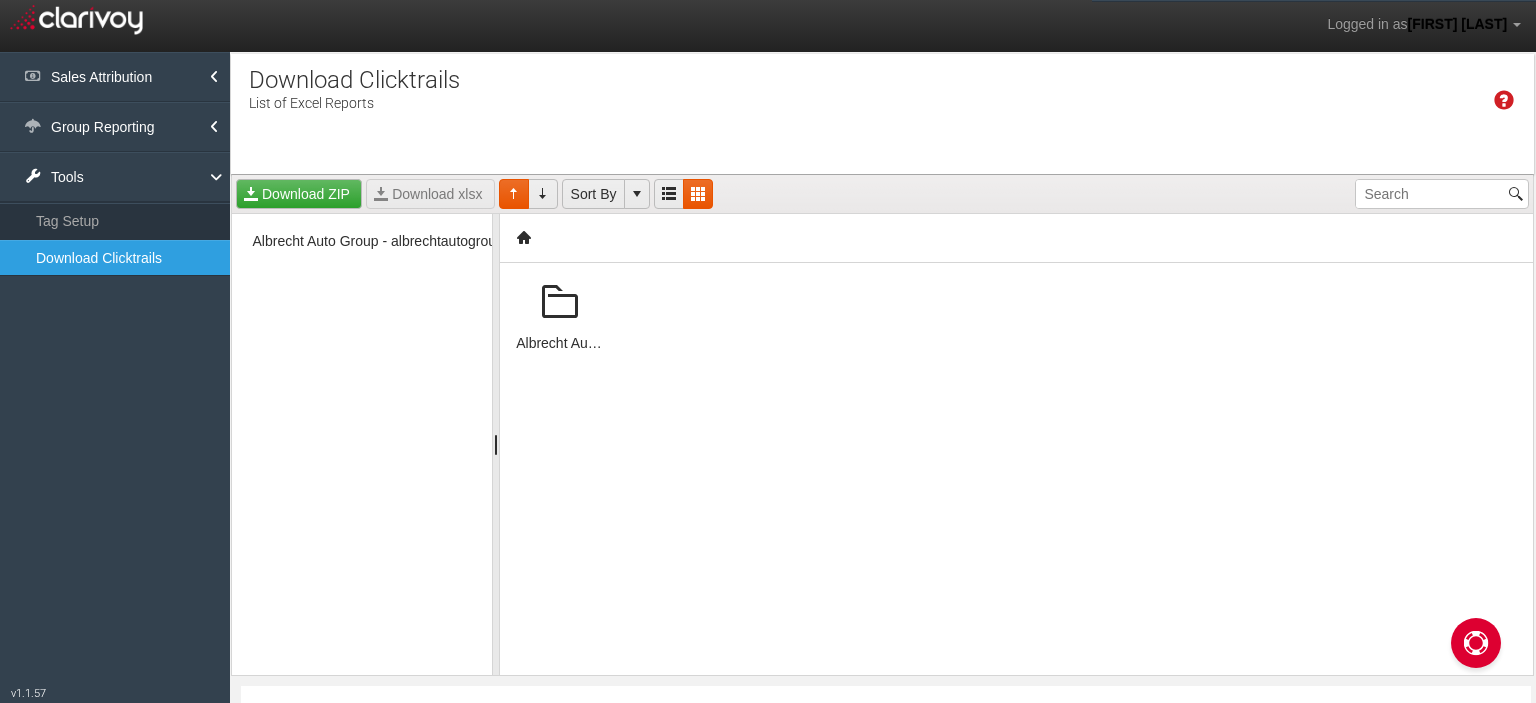 click at bounding box center [560, 303] 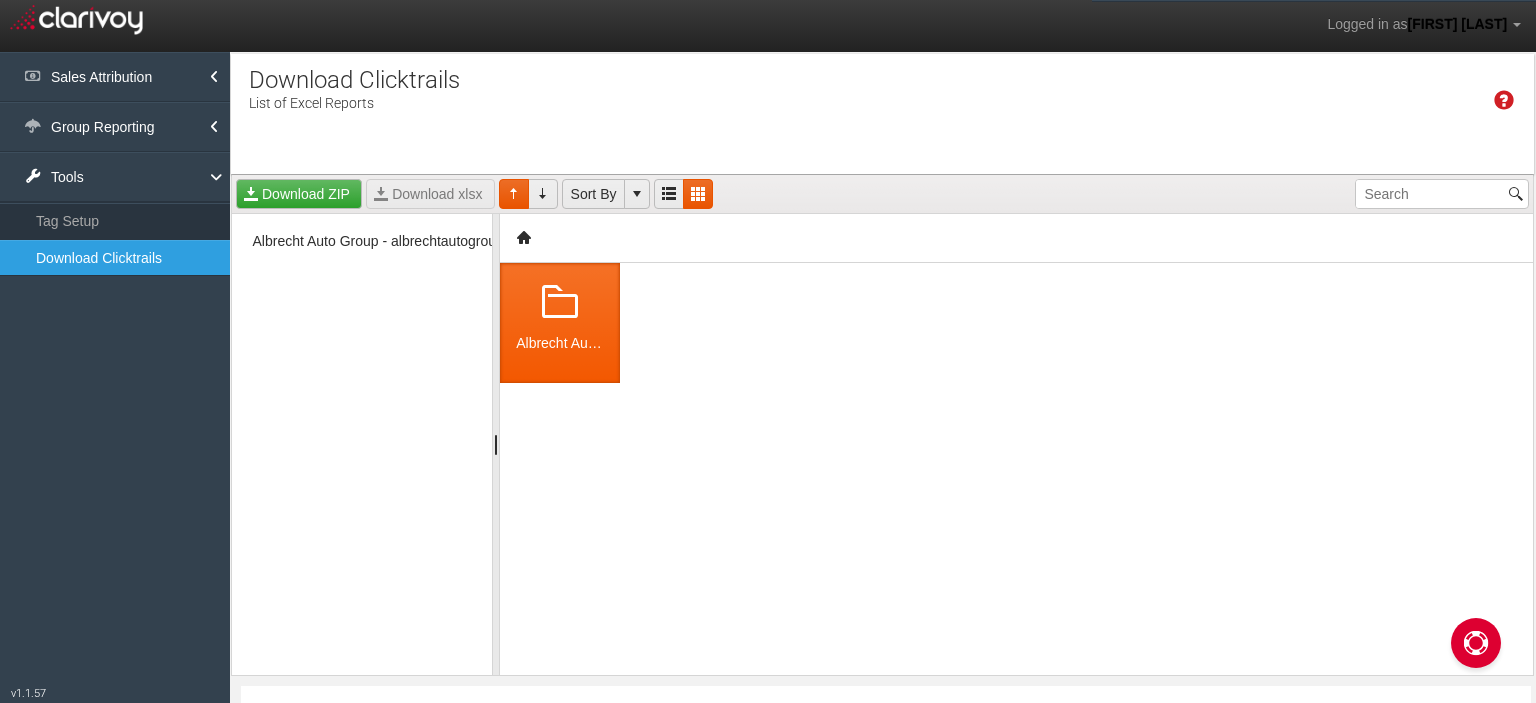 click at bounding box center (560, 303) 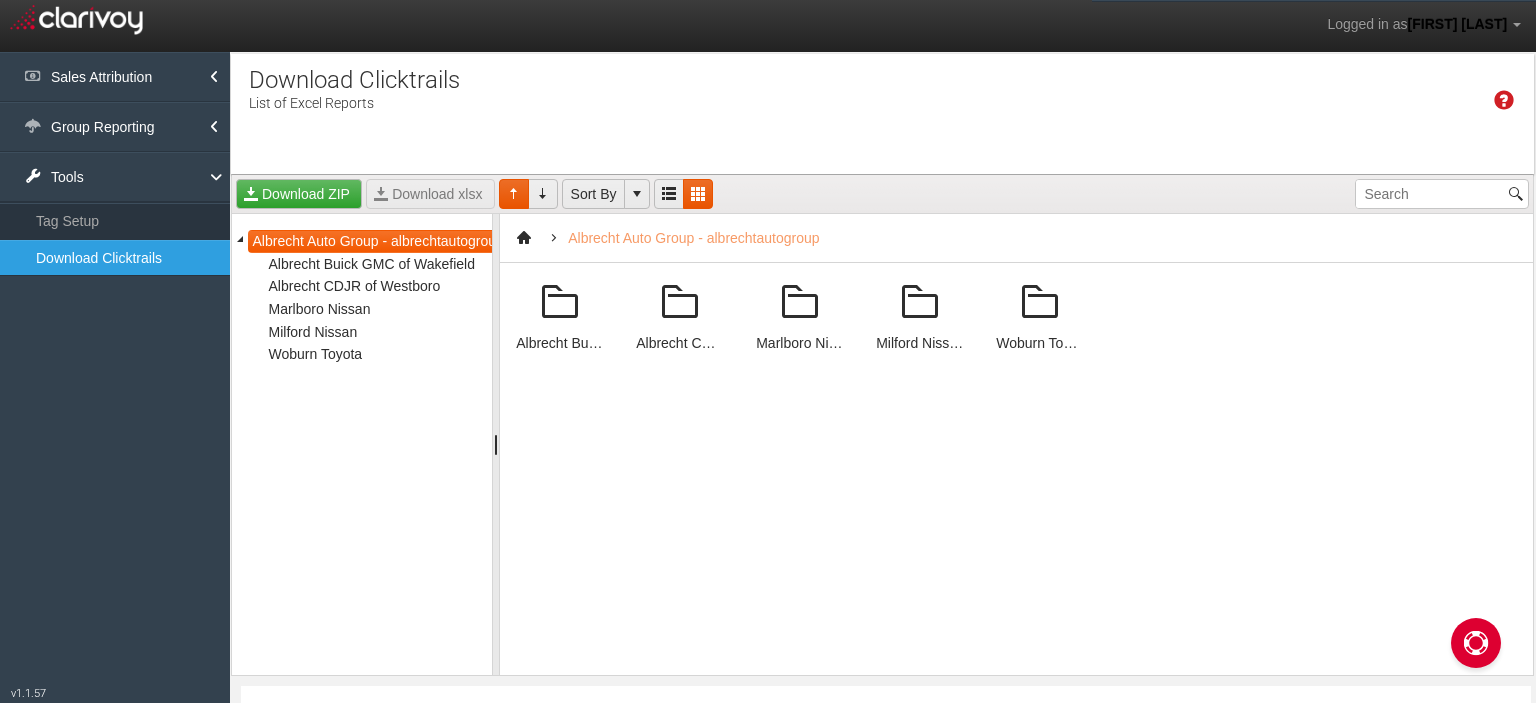 click at bounding box center (800, 303) 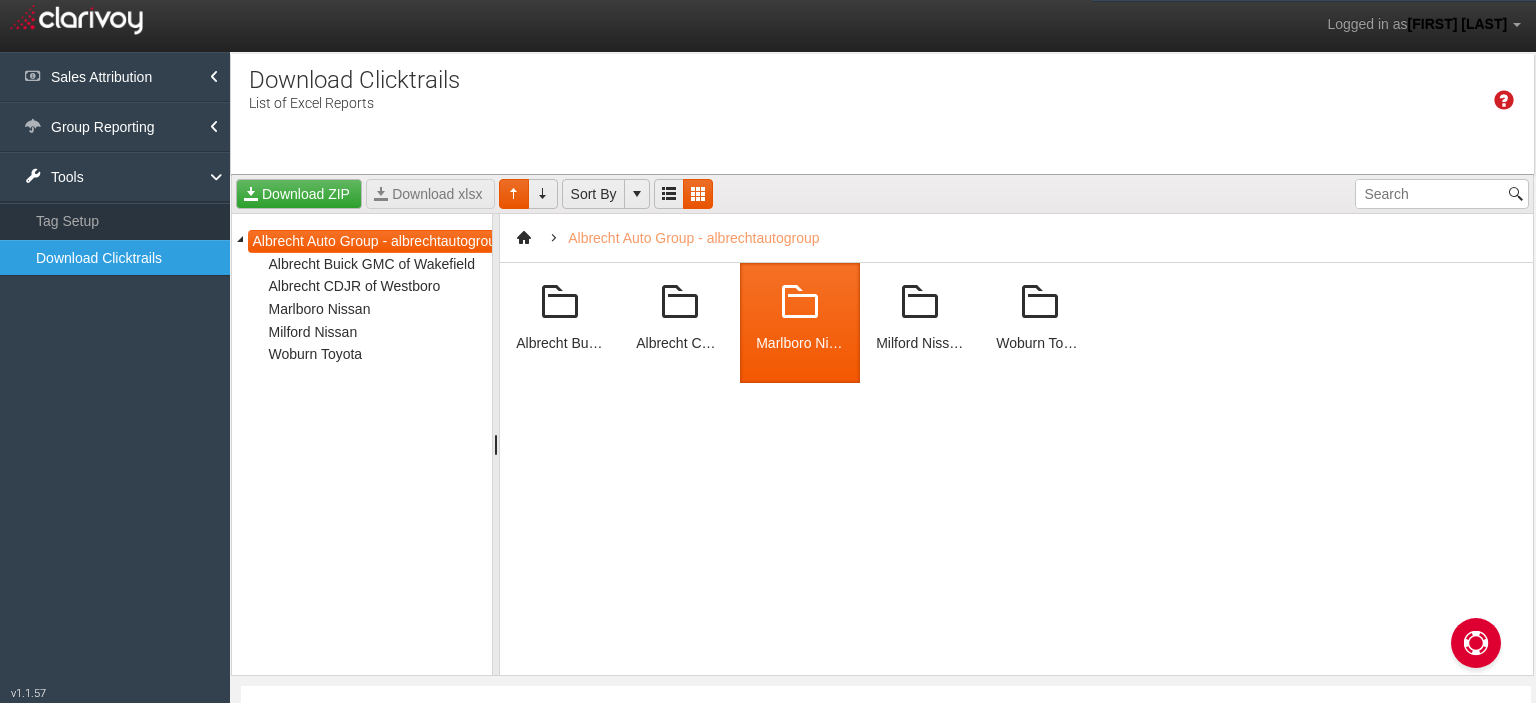 click at bounding box center [800, 303] 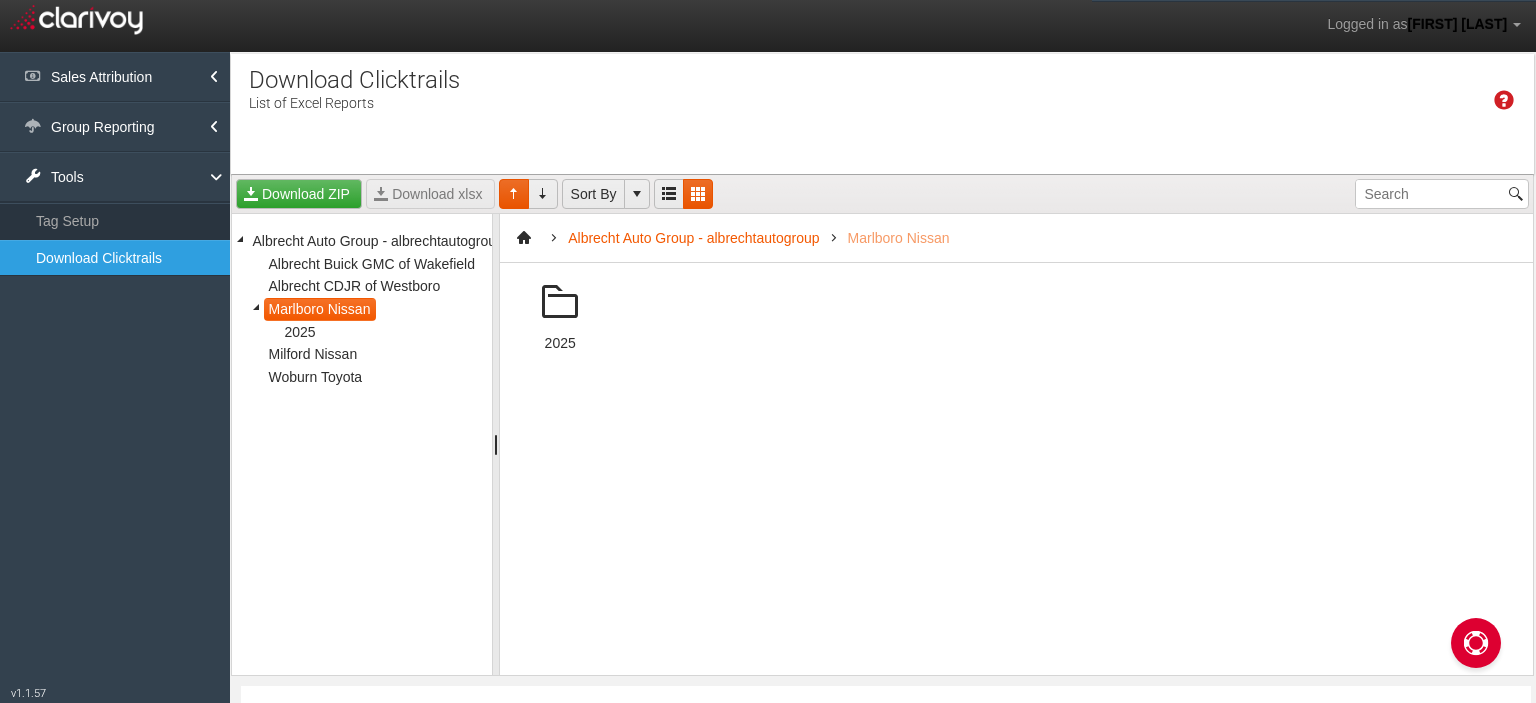 click at bounding box center [560, 303] 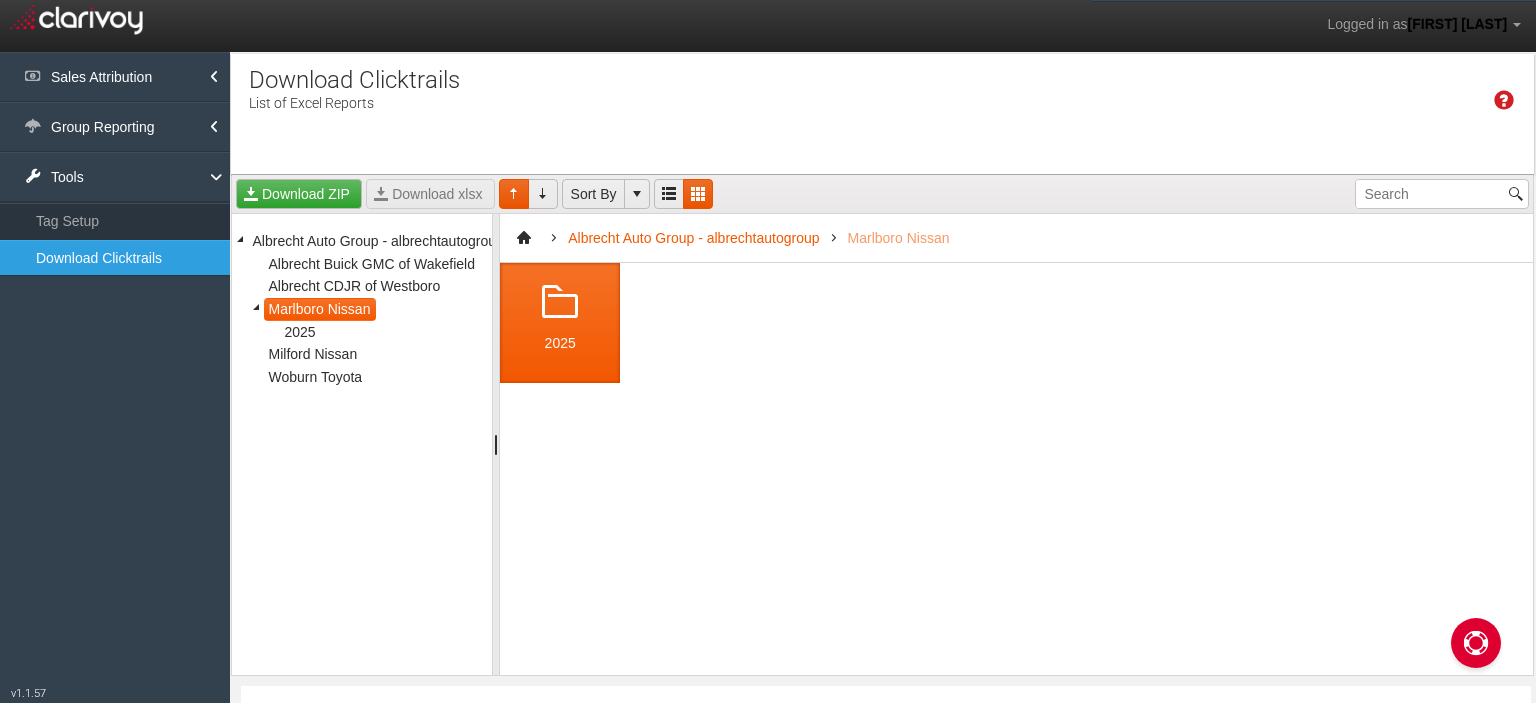 click at bounding box center (560, 303) 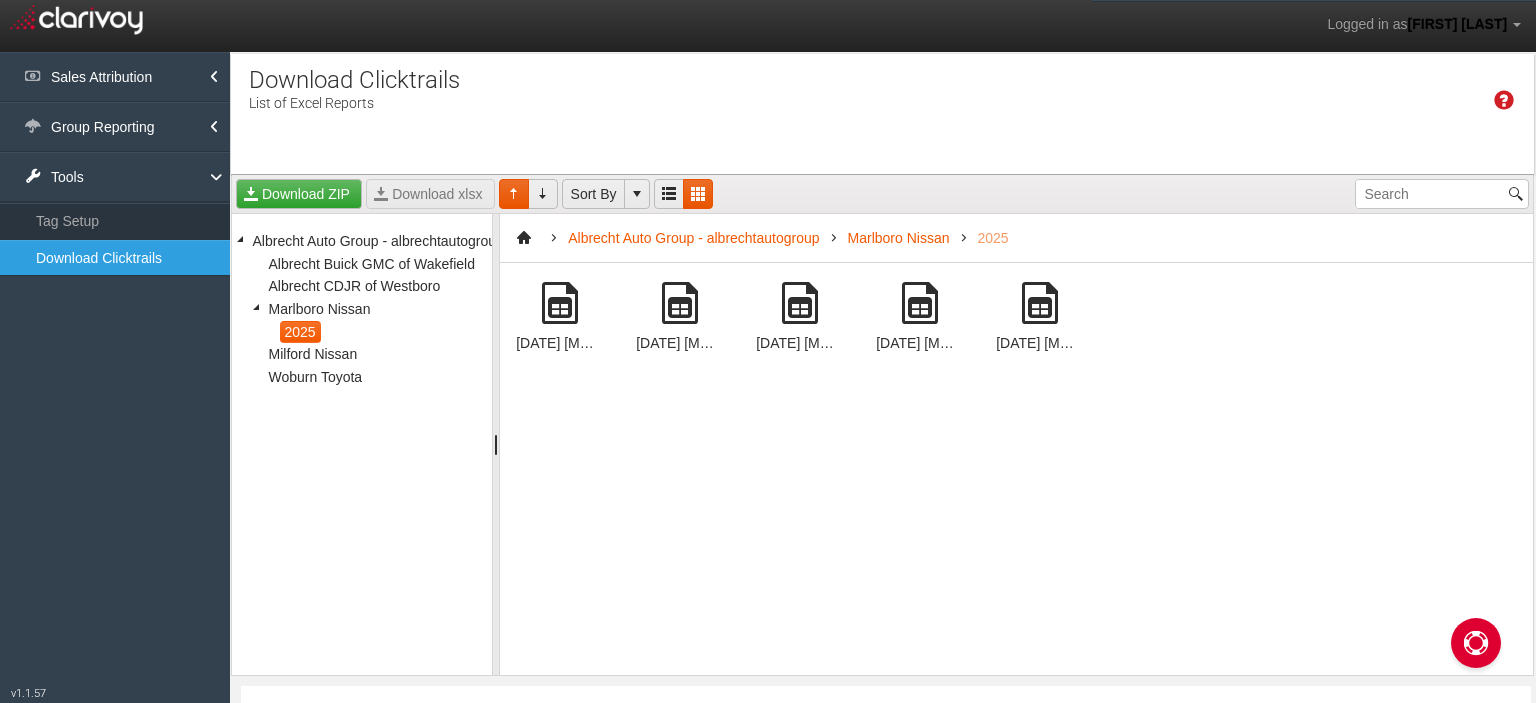 click at bounding box center (1040, 303) 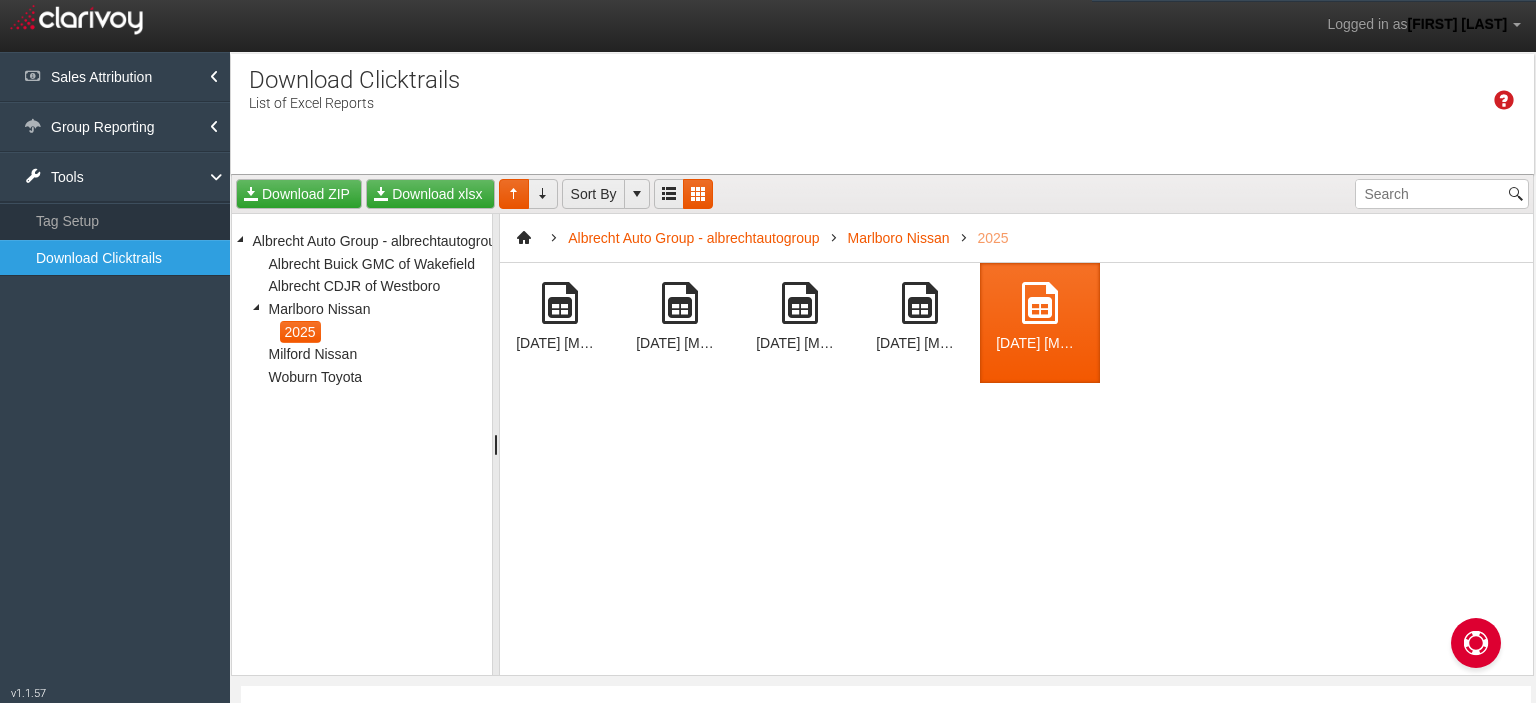 click at bounding box center [1040, 303] 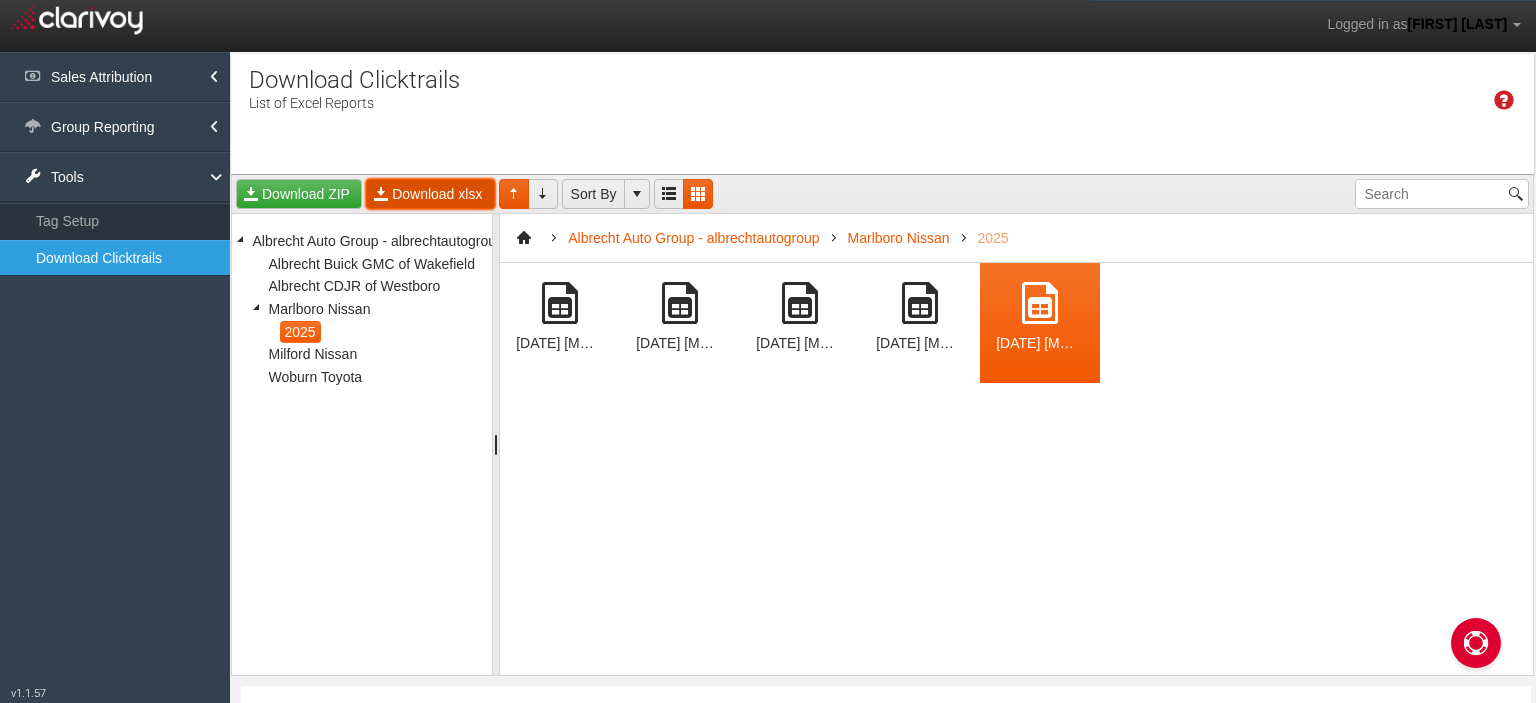 click on "Download xlsx" at bounding box center (430, 194) 